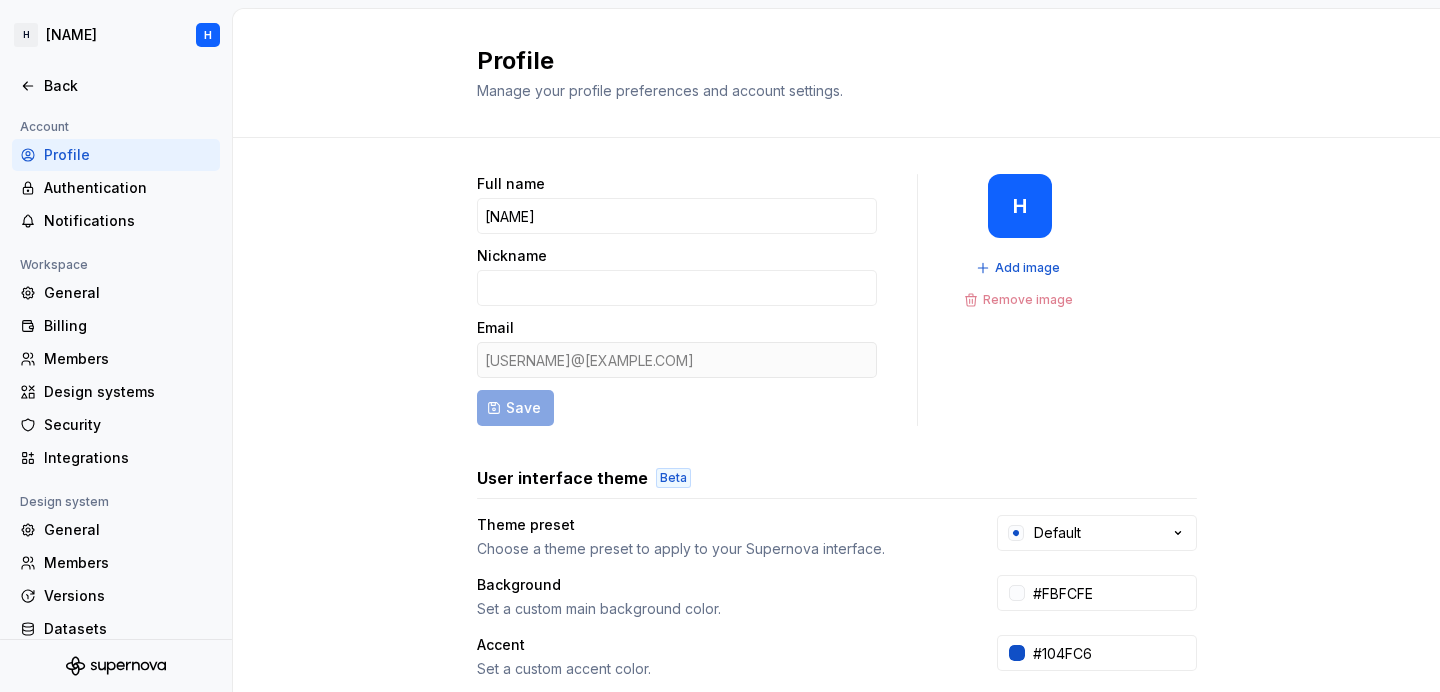 scroll, scrollTop: 0, scrollLeft: 0, axis: both 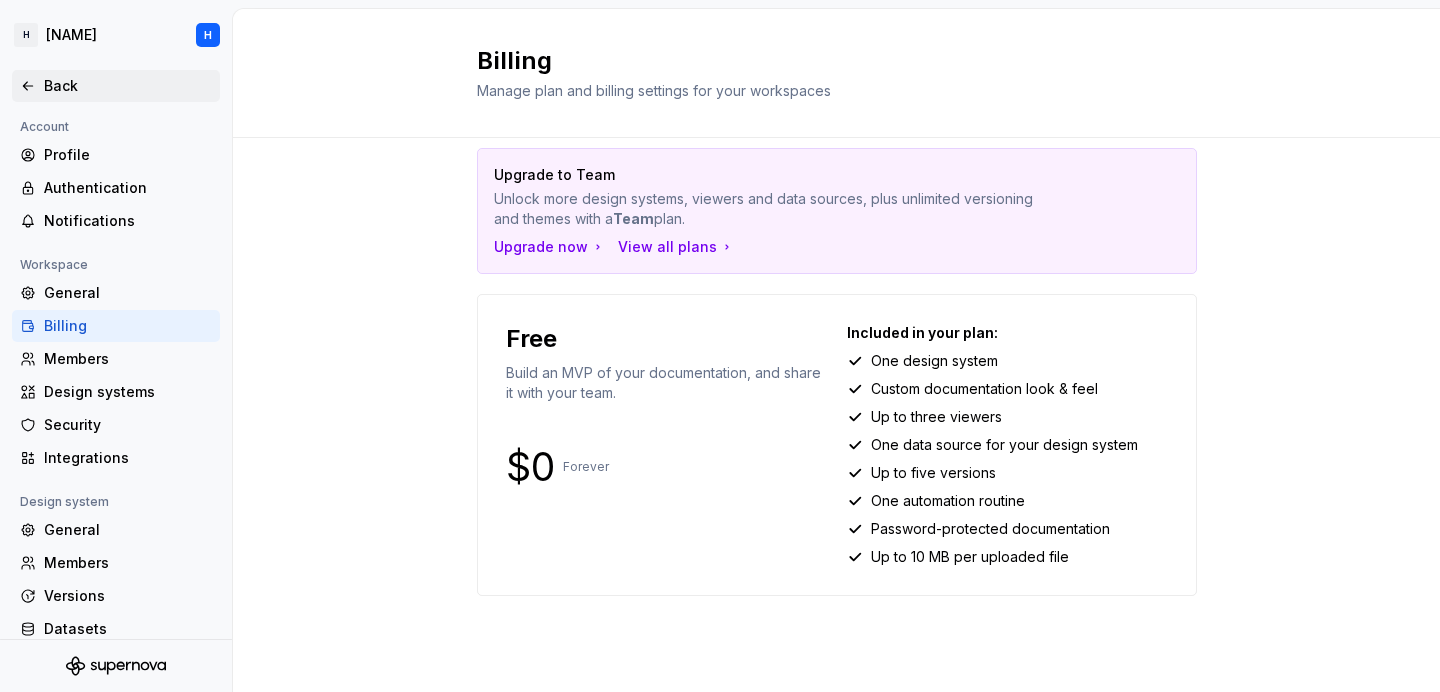 click 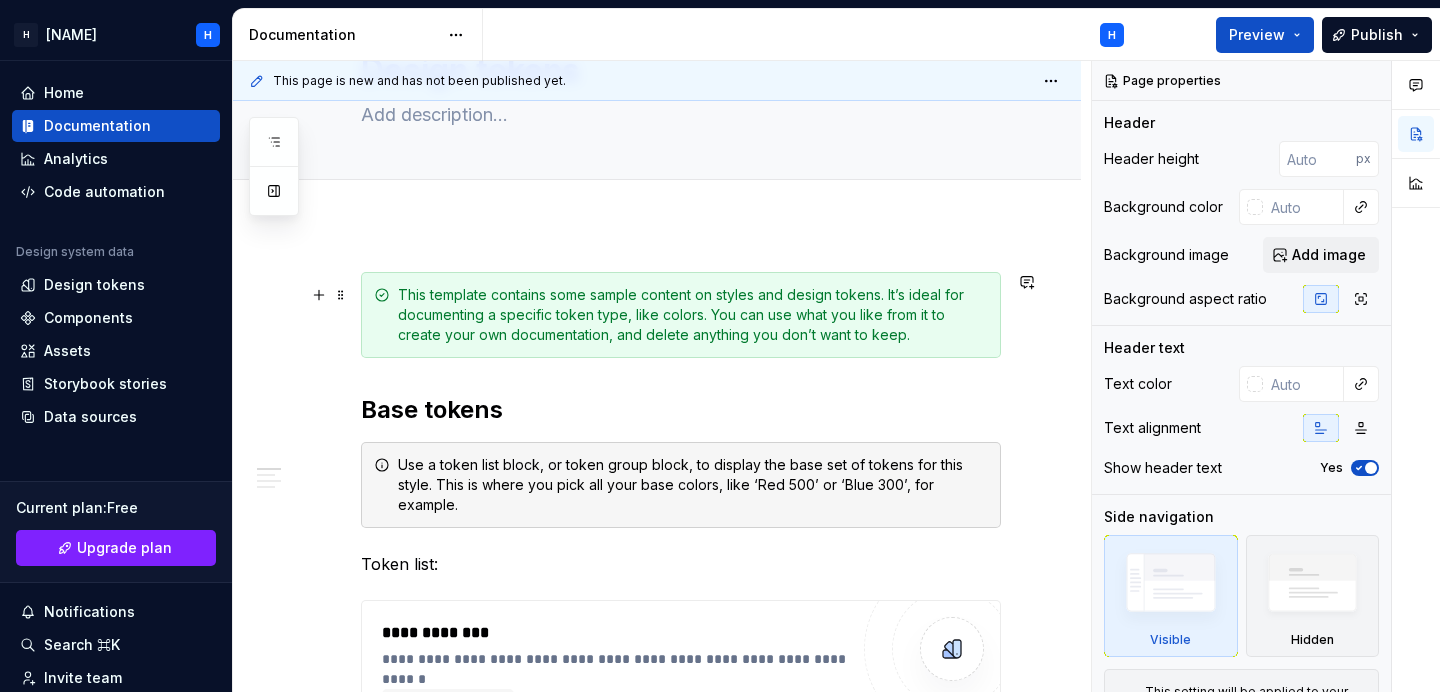 scroll, scrollTop: 0, scrollLeft: 0, axis: both 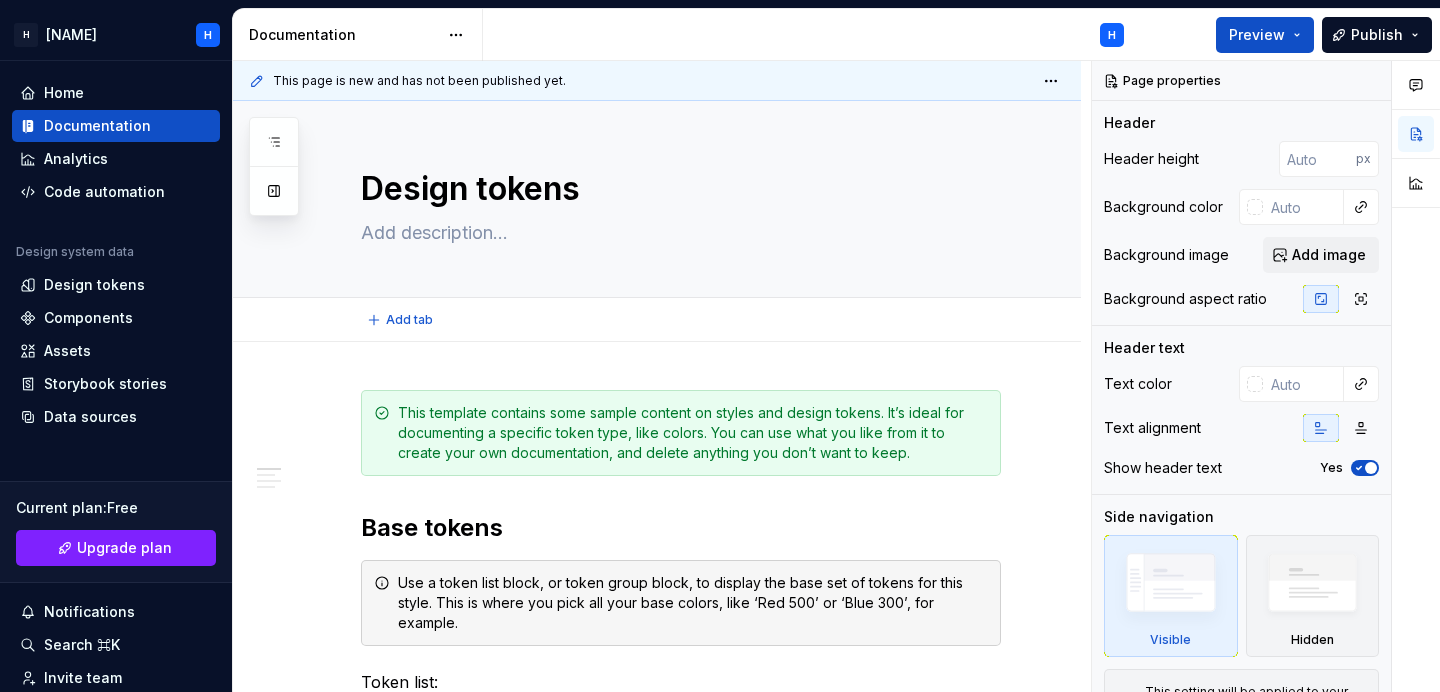 type on "*" 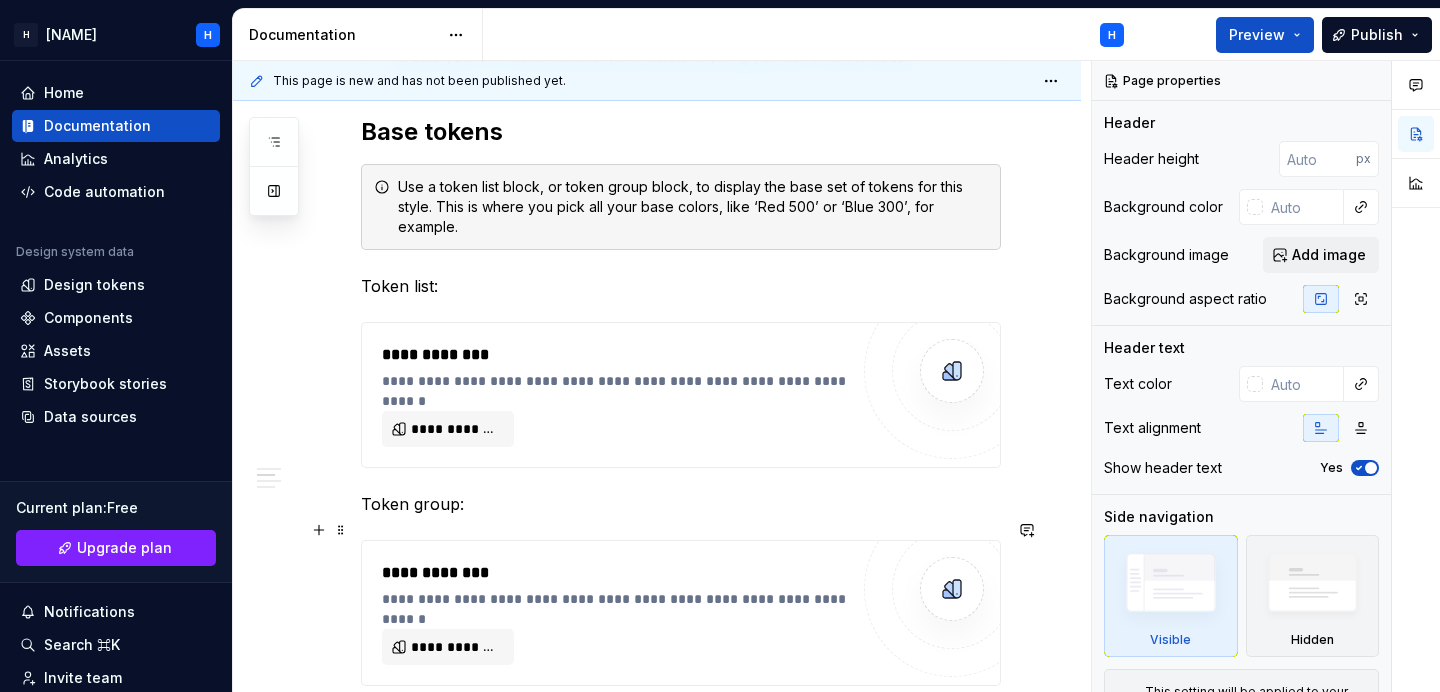 scroll, scrollTop: 639, scrollLeft: 0, axis: vertical 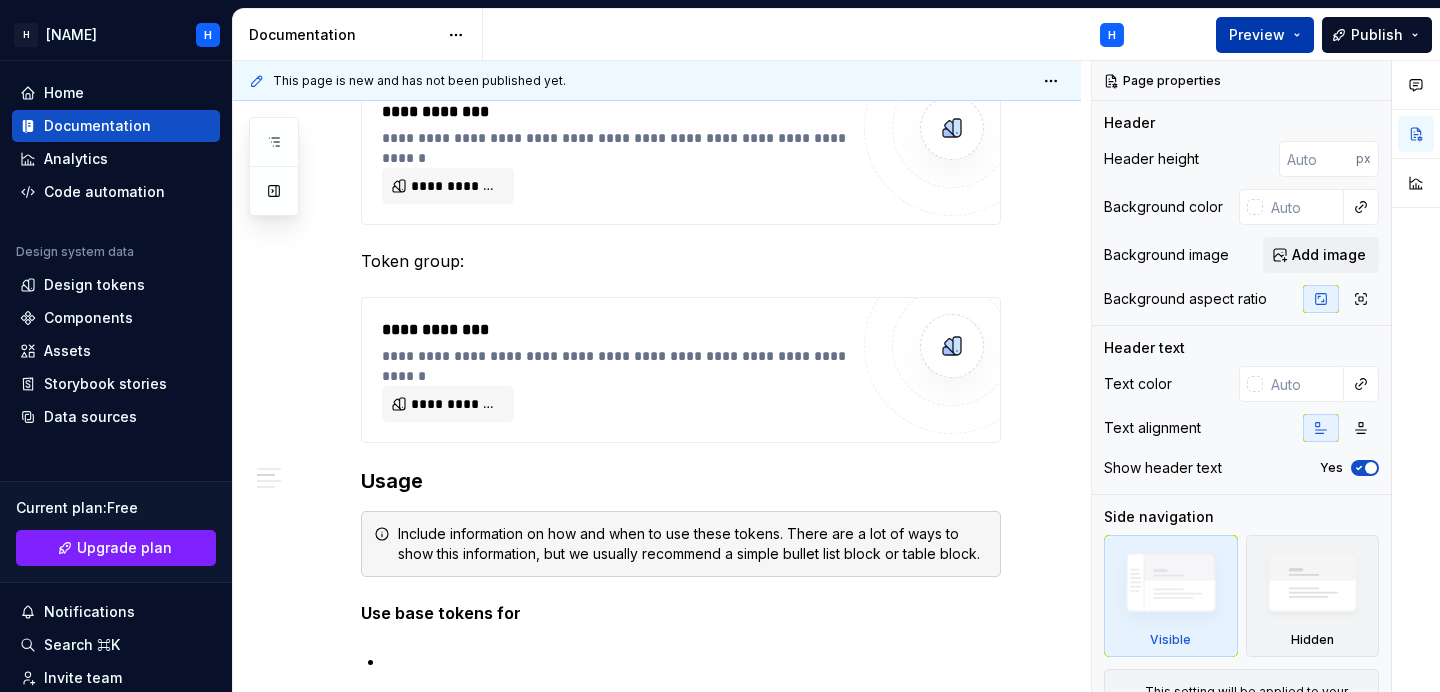 click on "Preview" at bounding box center (1257, 35) 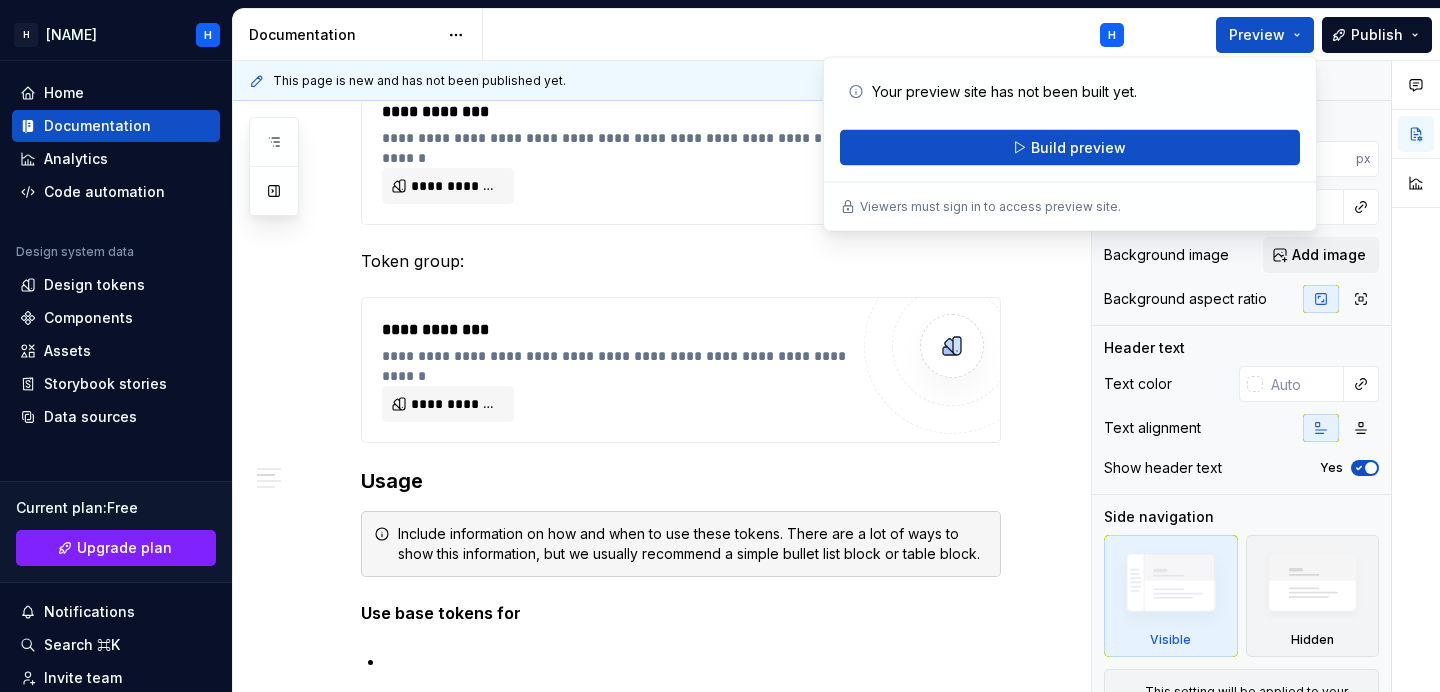 click on "H Hye H Home Documentation Analytics Code automation Design system data Design tokens Components Assets Storybook stories Data sources Current plan :  Free Upgrade plan Notifications Search ⌘K Invite team Settings Contact support Help Documentation H Preview Publish Pages Add
Accessibility guide for tree Page tree.
Navigate the tree with the arrow keys. Common tree hotkeys apply. Further keybindings are available:
enter to execute primary action on focused item
f2 to start renaming the focused item
escape to abort renaming an item
control+d to start dragging selected items
Welcome! Foundations Design tokens H Typography Components Component overview Component detail Changes Welcome! Foundations  /  Design tokens Foundations  /  Typography Components  /  Component overview Components  /  Component detail Upgrade to Enterprise to turn on approval workflow View edited pages by status when selecting which pages to publish. Usage px" at bounding box center (720, 346) 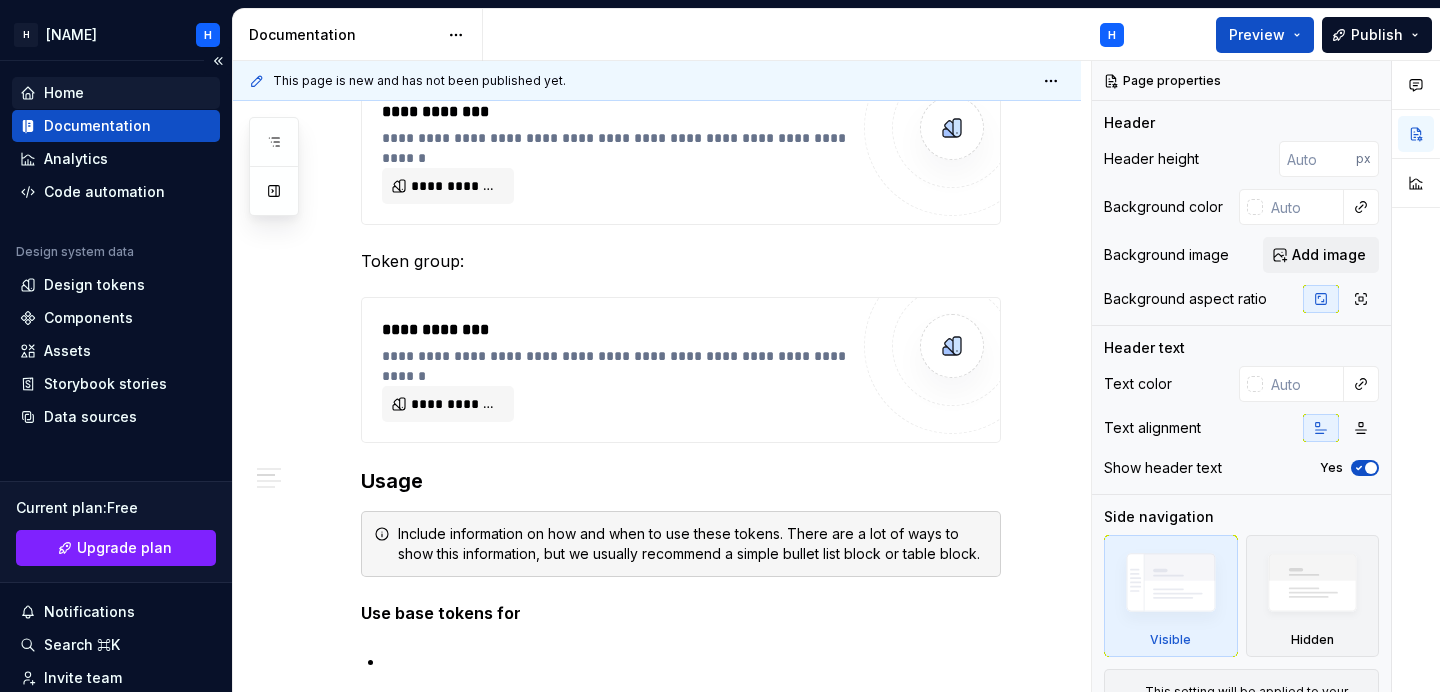 click on "Home" at bounding box center [64, 93] 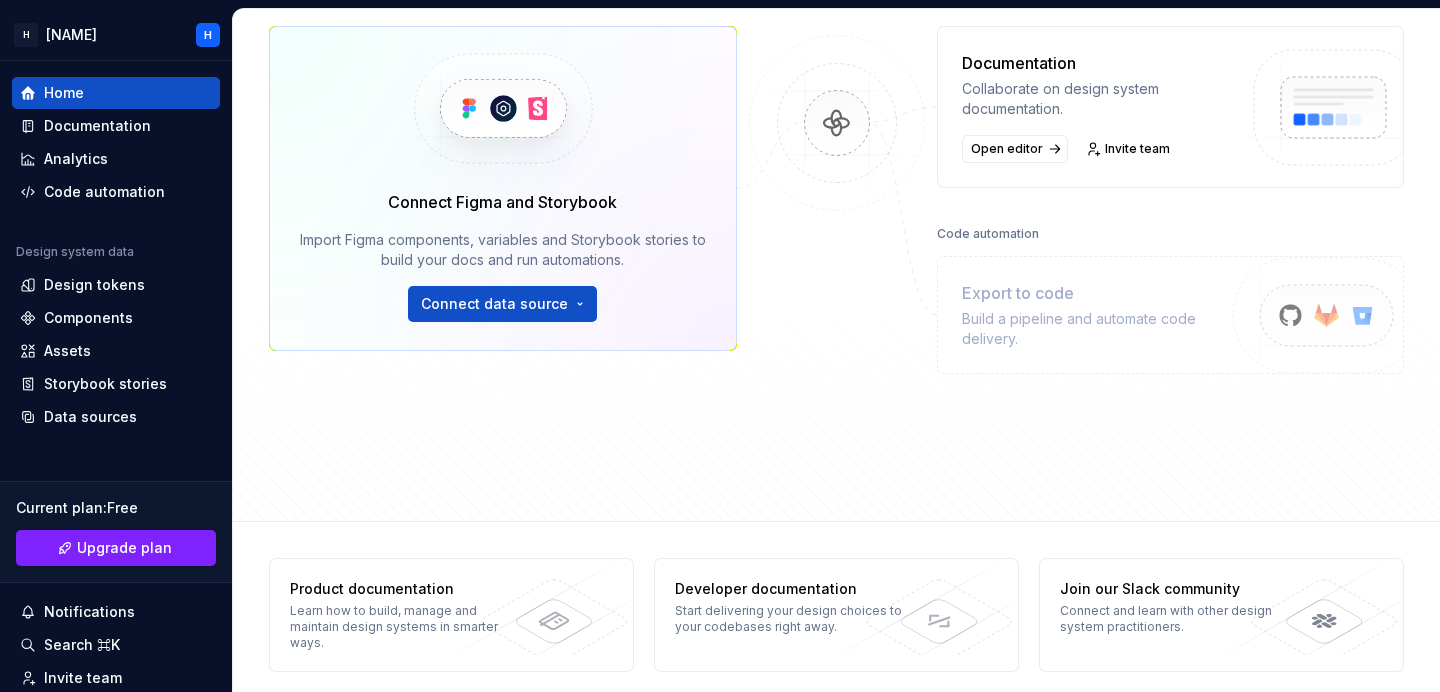 scroll, scrollTop: 0, scrollLeft: 0, axis: both 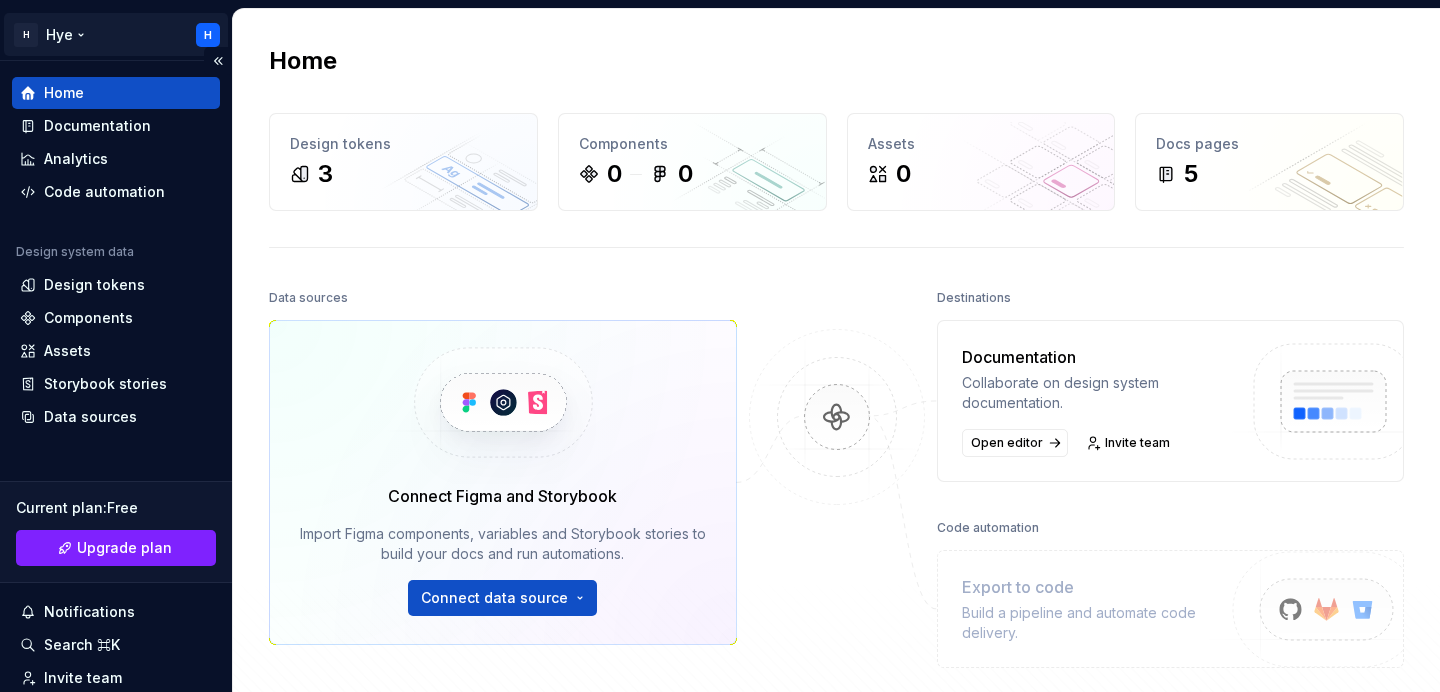 click on "H Hye H Home Documentation Analytics Code automation Design system data Design tokens Components Assets Storybook stories Data sources Current plan : Free Upgrade plan Notifications Search ⌘K Invite team Settings Contact support Help Home Design tokens 3 Components 0 0 Assets 0 Docs pages 5 Data sources Connect Figma and Storybook Import Figma components, variables and Storybook stories to build your docs and run automations. Connect data source Destinations Documentation Collaborate on design system documentation. Open editor Invite team Code automation Export to code Build a pipeline and automate code delivery. Product documentation Learn how to build, manage and maintain design systems in smarter ways. Developer documentation Start delivering your design choices to your codebases right away. Join our Slack community Connect and learn with other design system practitioners." at bounding box center (720, 346) 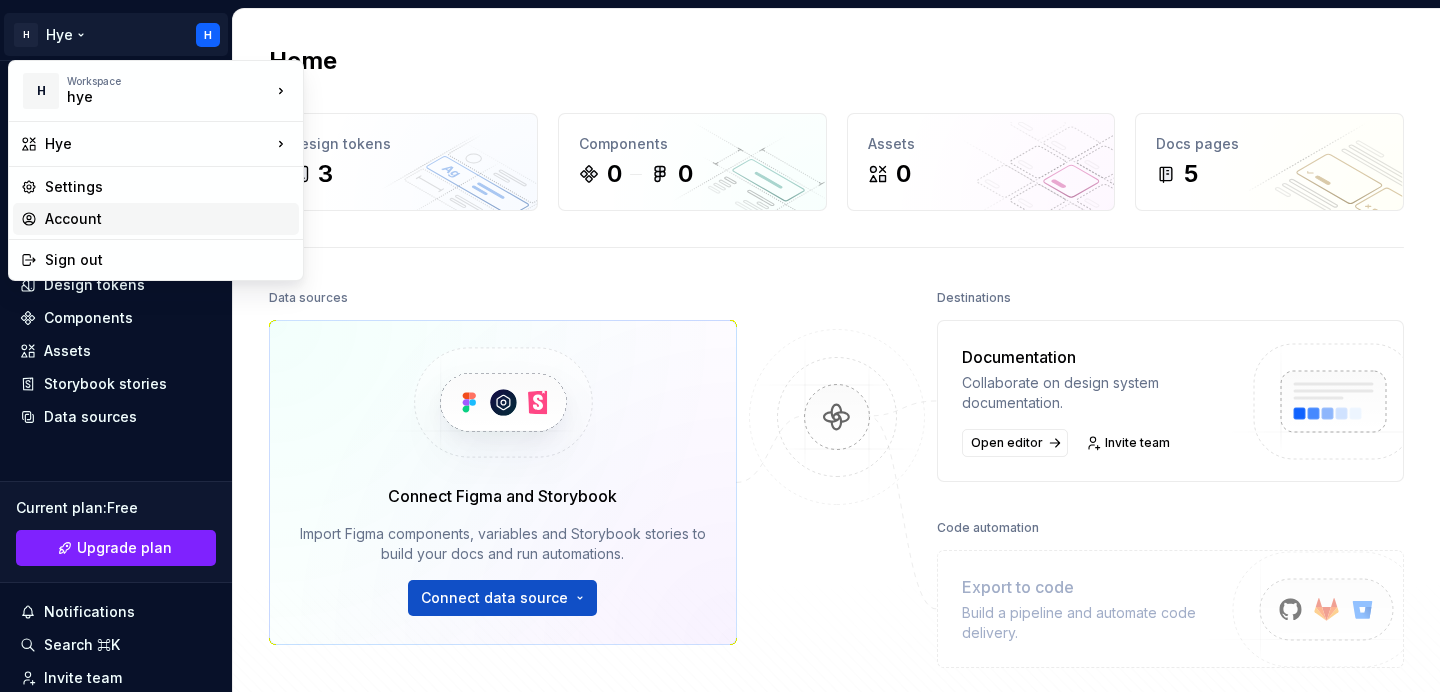 click on "Account" at bounding box center (168, 219) 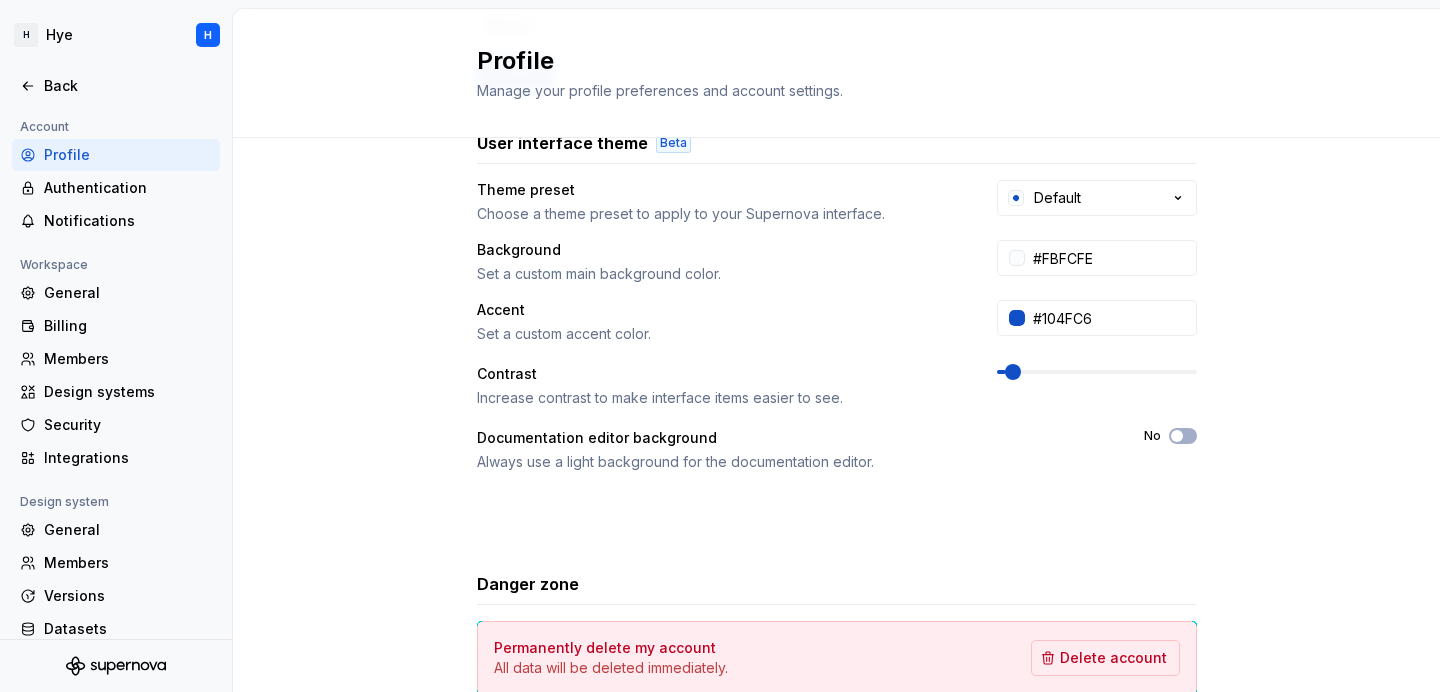 scroll, scrollTop: 454, scrollLeft: 0, axis: vertical 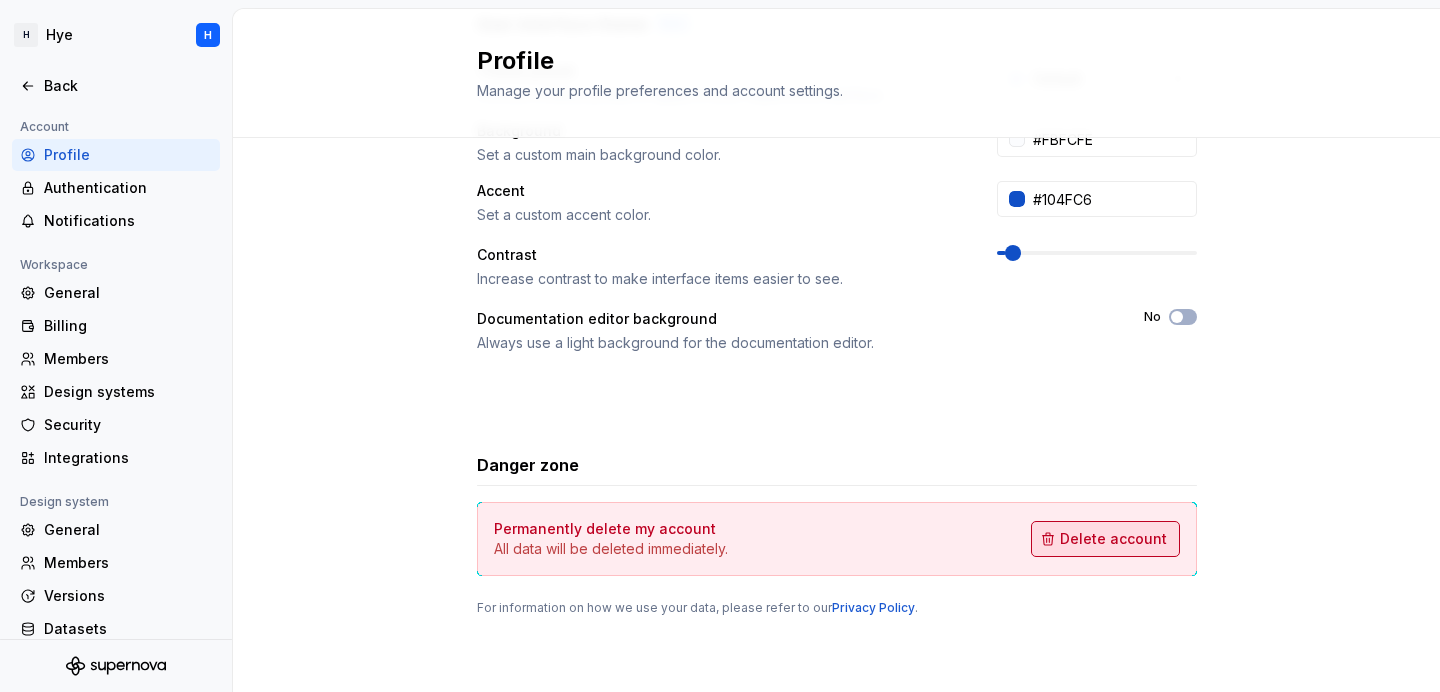 click on "Delete account" at bounding box center (1113, 539) 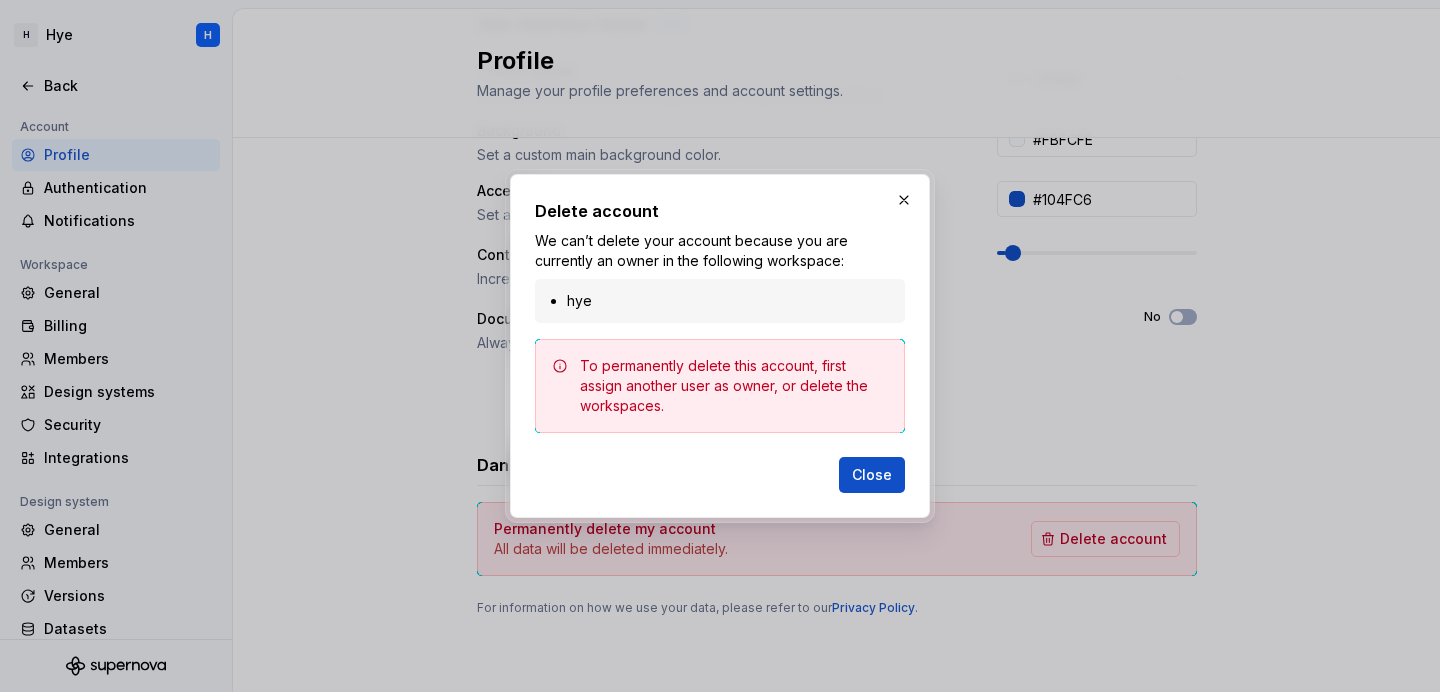 drag, startPoint x: 874, startPoint y: 474, endPoint x: 626, endPoint y: 306, distance: 299.54633 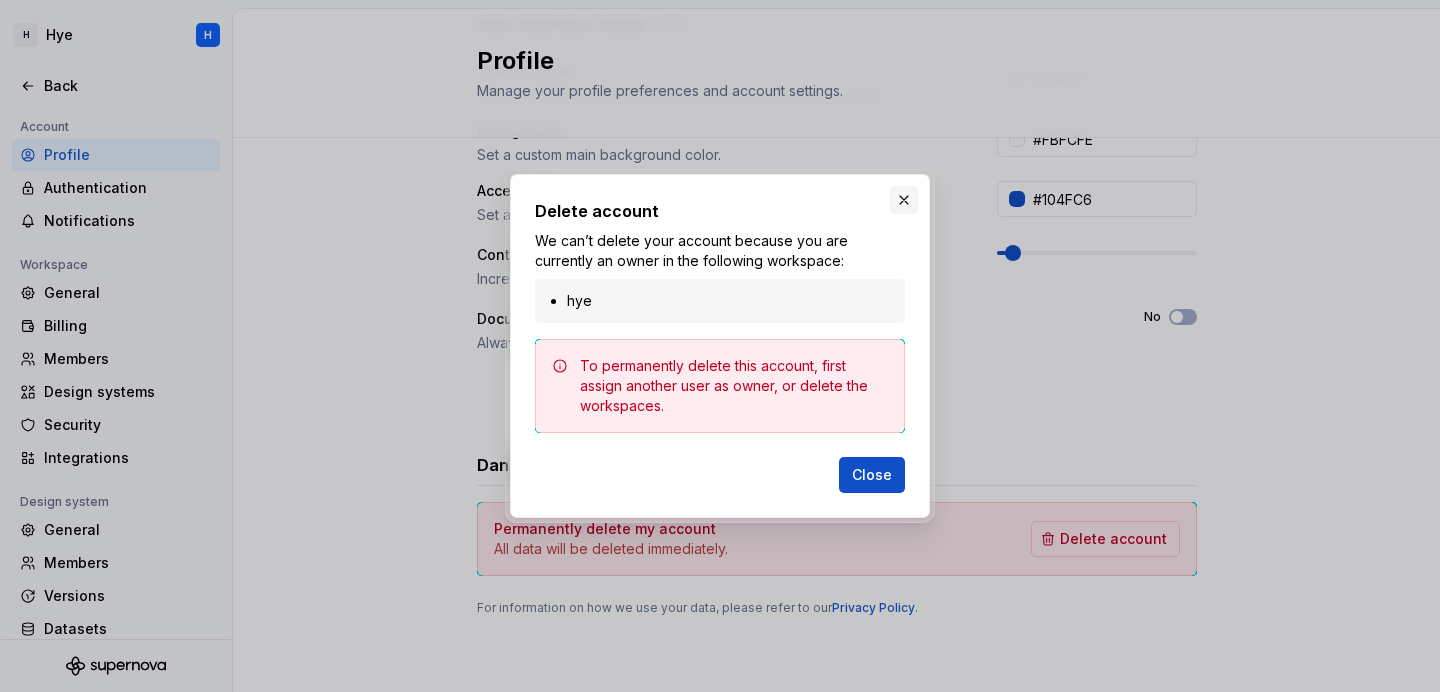 click at bounding box center (904, 200) 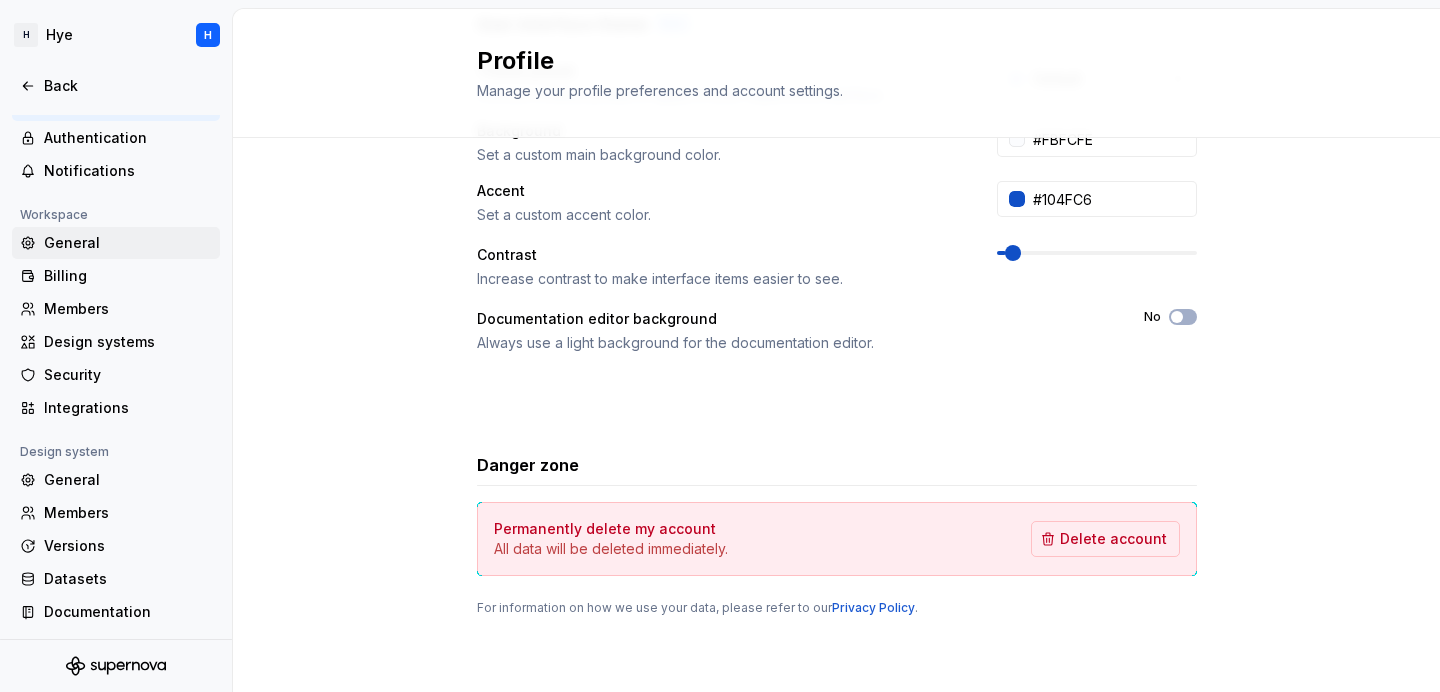scroll, scrollTop: 0, scrollLeft: 0, axis: both 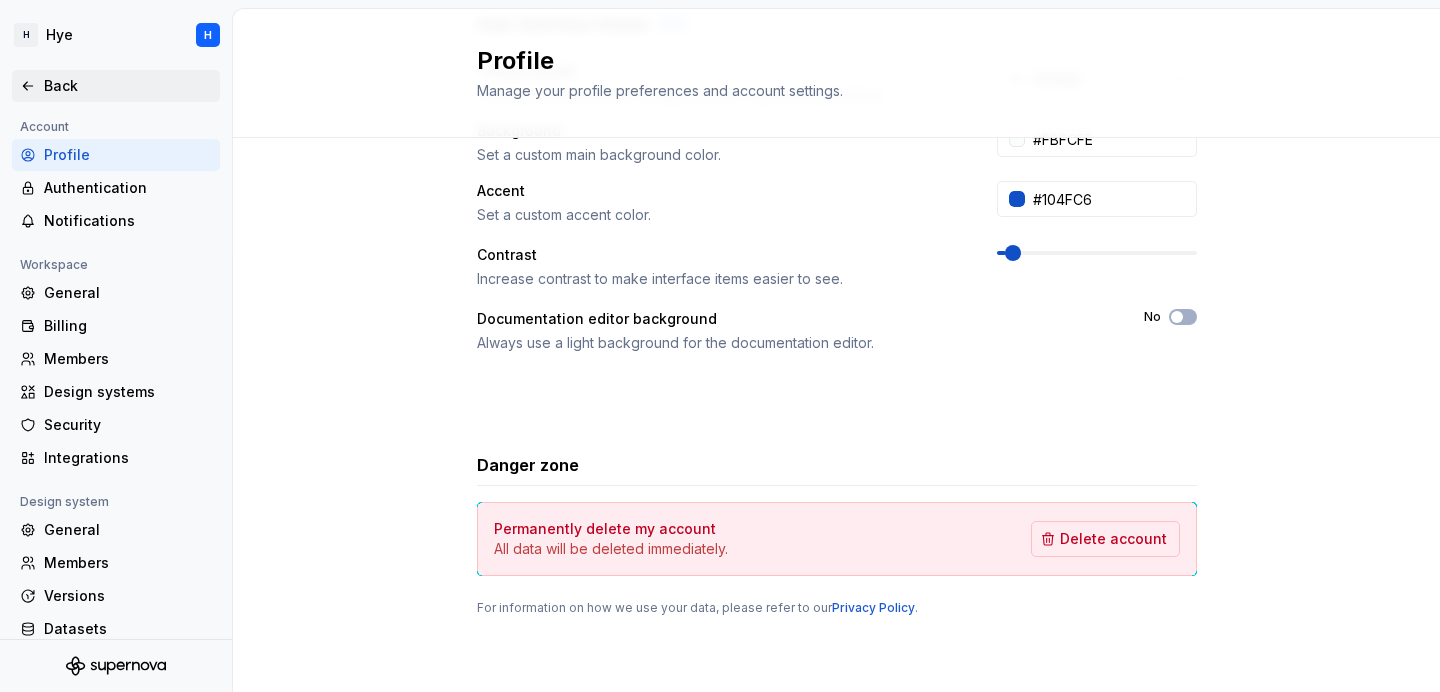 click 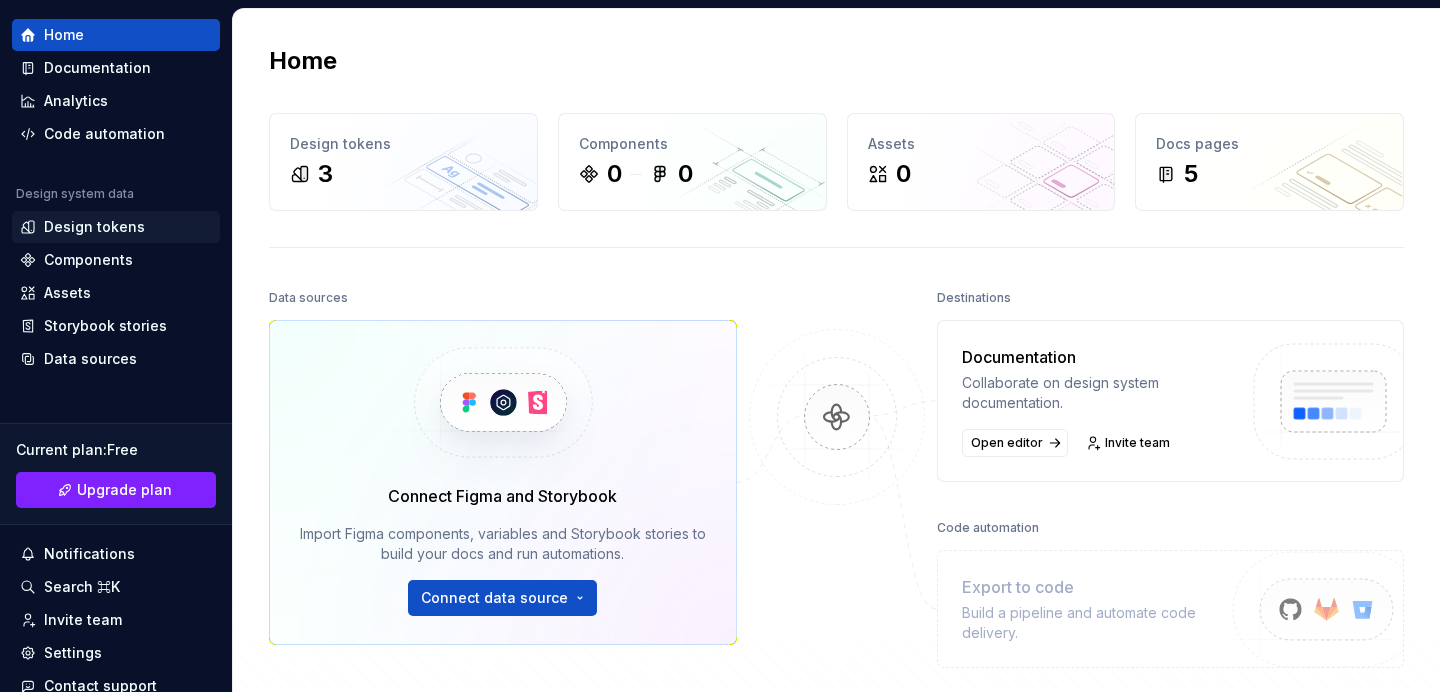 scroll, scrollTop: 0, scrollLeft: 0, axis: both 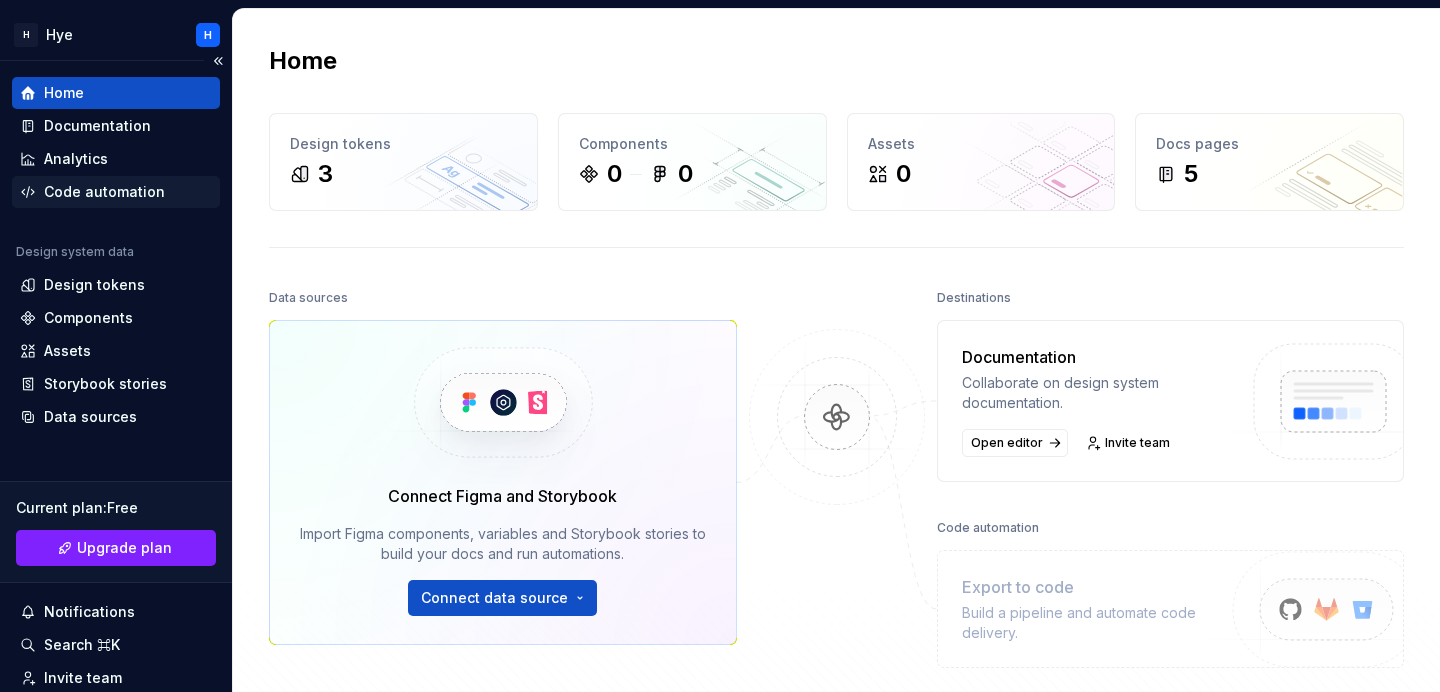 click on "Code automation" at bounding box center [116, 192] 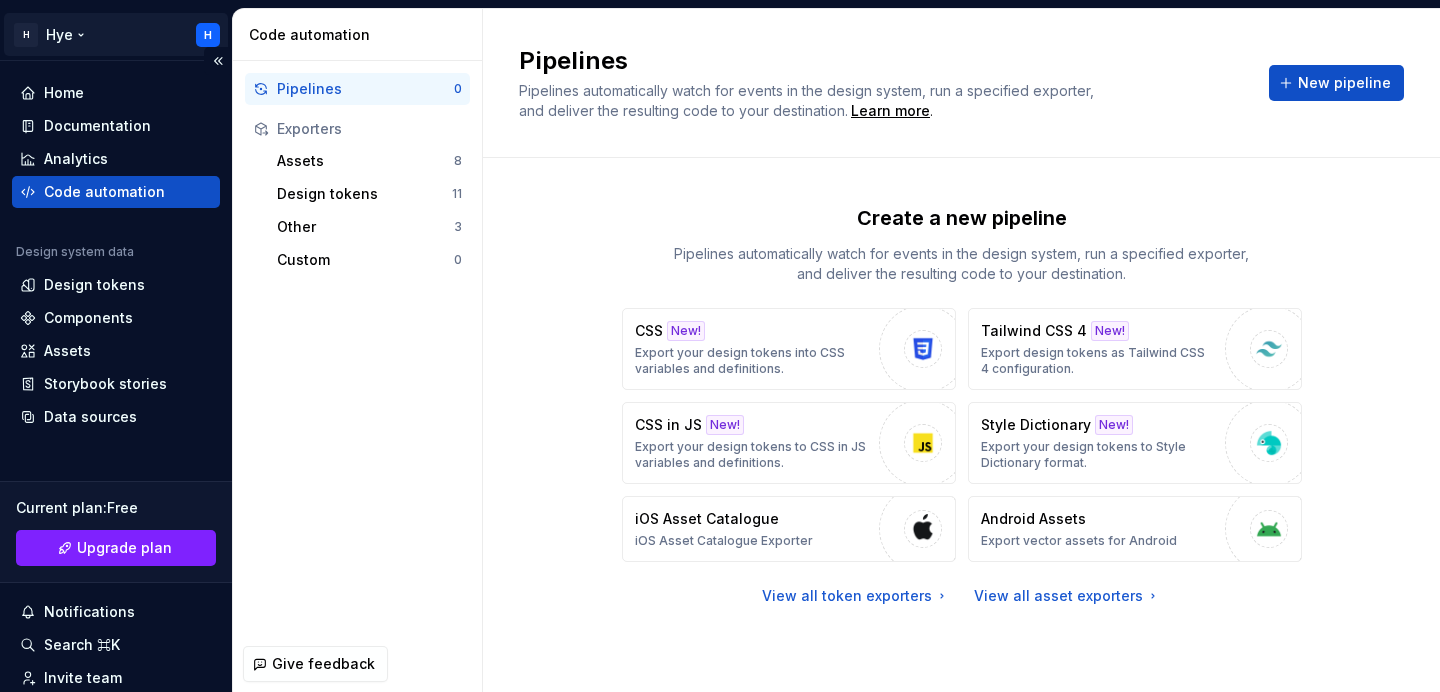 click on "H Hye H Home Documentation Analytics Code automation Design system data Design tokens Components Assets Storybook stories Data sources Current plan :  Free Upgrade plan Notifications Search ⌘K Invite team Settings Contact support Help Code automation Pipelines 0 Exporters Assets 8 Design tokens 11 Other 3 Custom 0 Give feedback Pipelines Pipelines automatically watch for events in the design system, run a specified exporter, and deliver the resulting code to your destination.   Learn more . New pipeline Create a new pipeline Pipelines automatically watch for events in the design system, run a specified exporter, and deliver the resulting code to your destination. CSS New! Export your design tokens into CSS variables and definitions. Tailwind CSS 4 New! Export design tokens as Tailwind CSS 4 configuration. CSS in JS New! Export your design tokens to CSS in JS variables and definitions. Style Dictionary New! Export your design tokens to Style Dictionary format. iOS Asset Catalogue iOS Asset Catalogue Exporter" at bounding box center (720, 346) 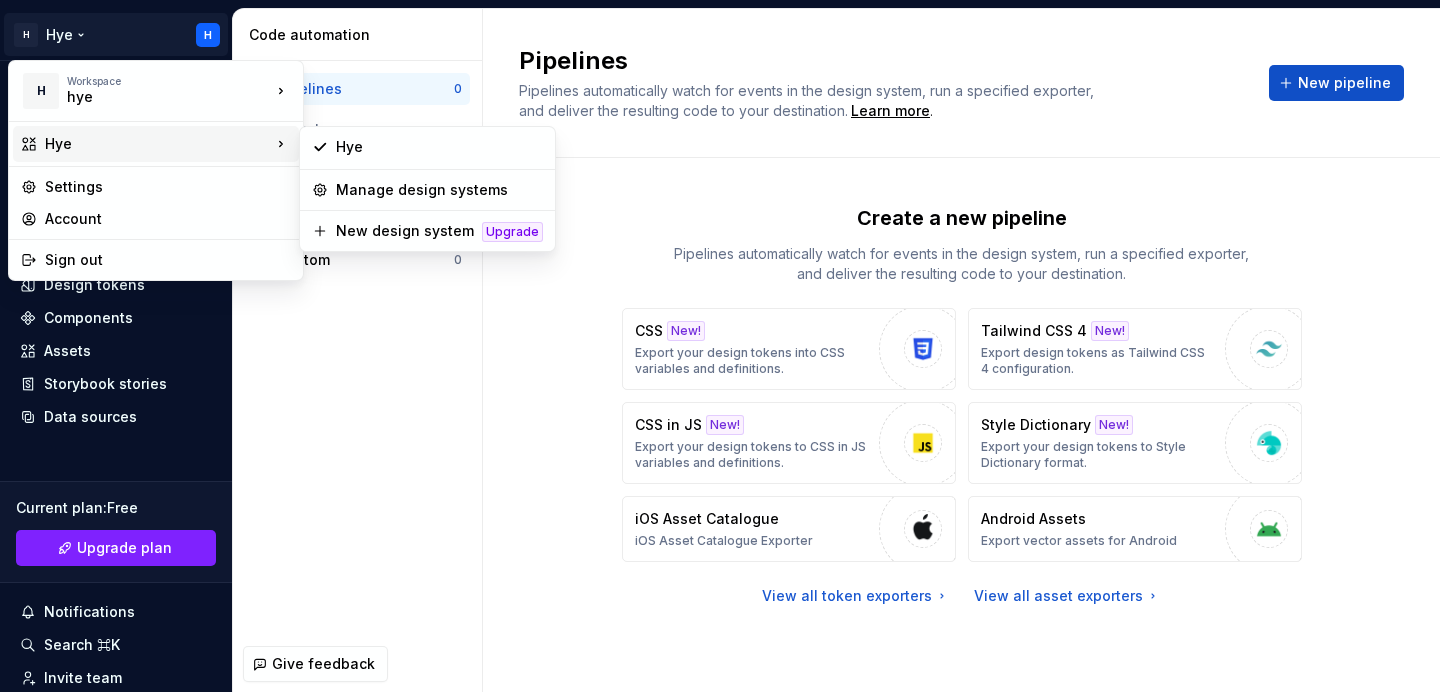 click on "Hye" at bounding box center [158, 144] 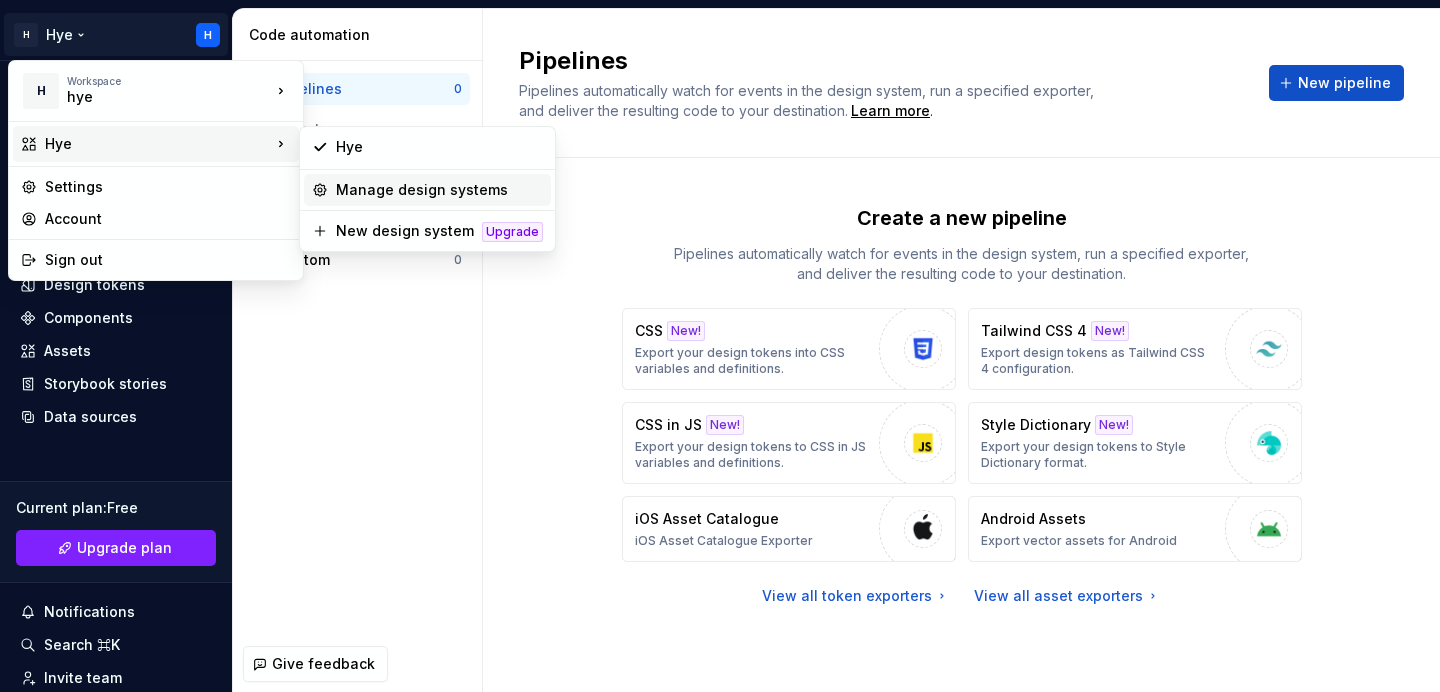 click on "Manage design systems" at bounding box center [439, 190] 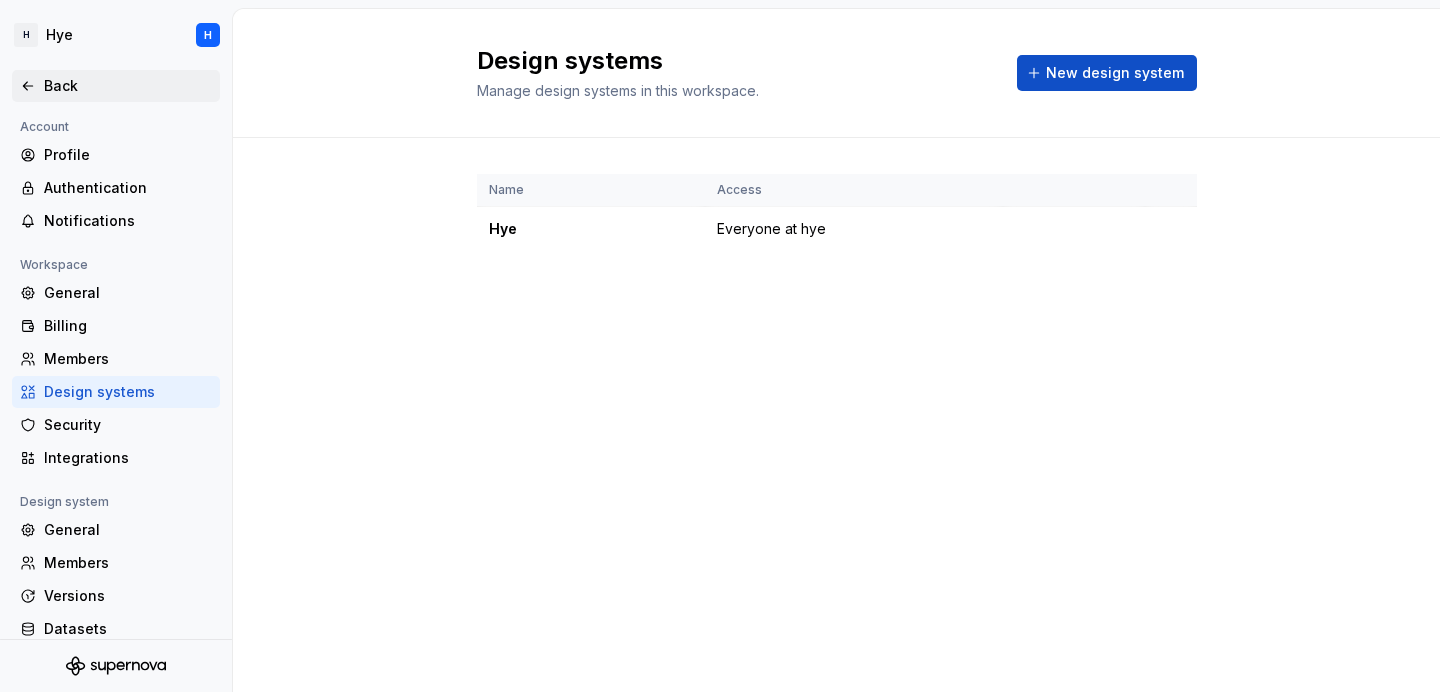 click on "Back" at bounding box center (128, 86) 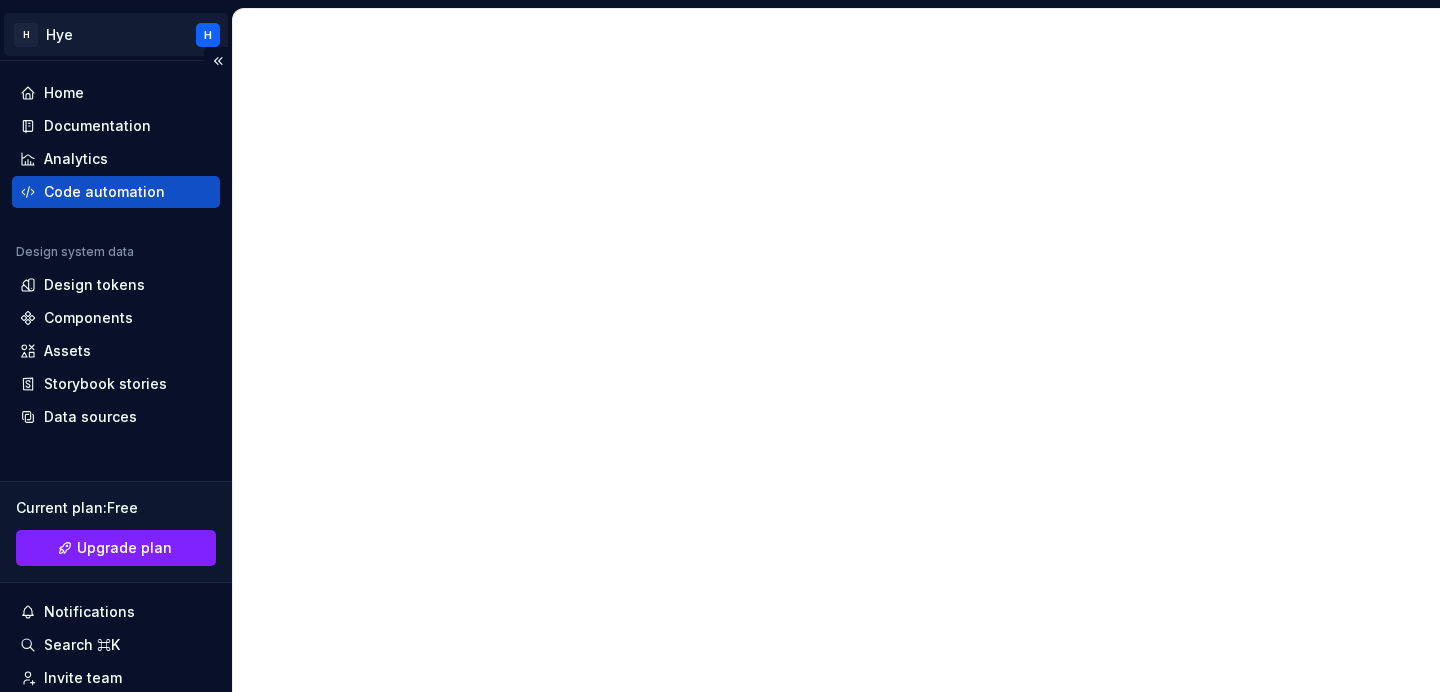 click on "H Hye H" at bounding box center [116, 34] 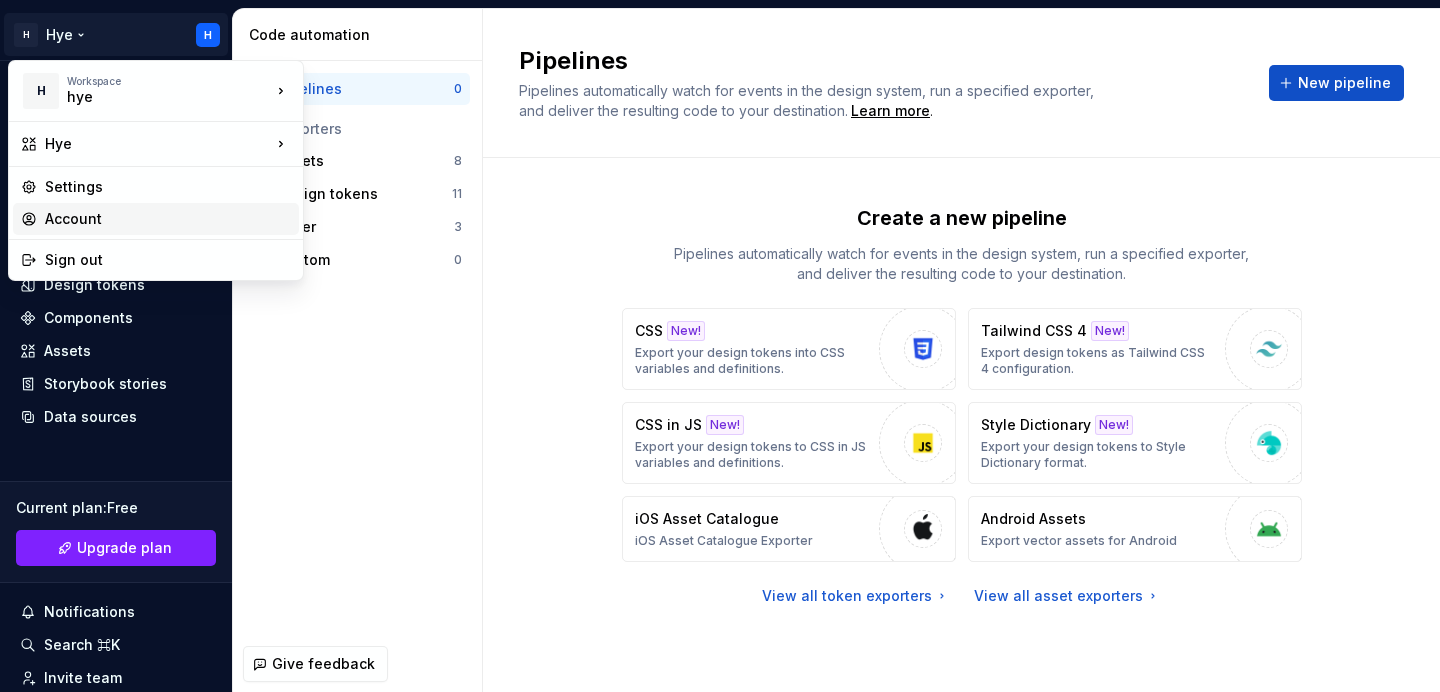 click on "Account" at bounding box center (168, 219) 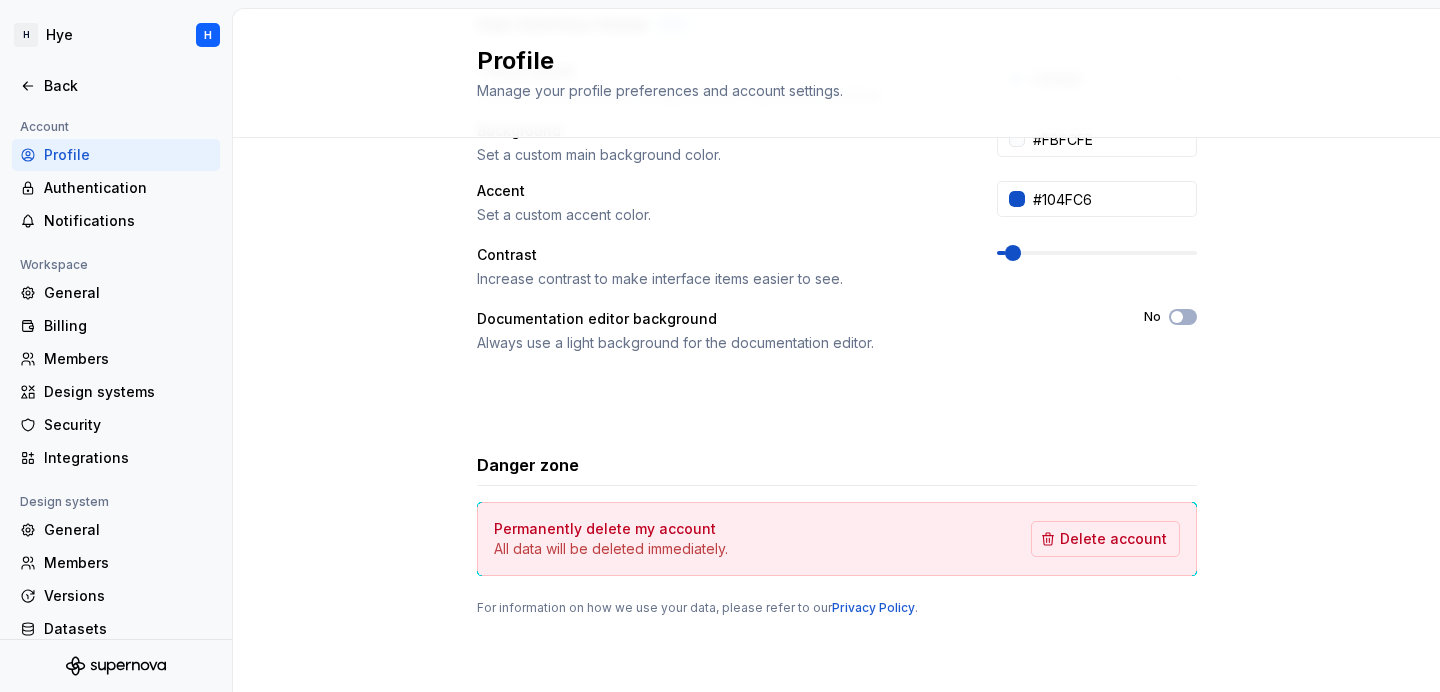 scroll, scrollTop: 448, scrollLeft: 0, axis: vertical 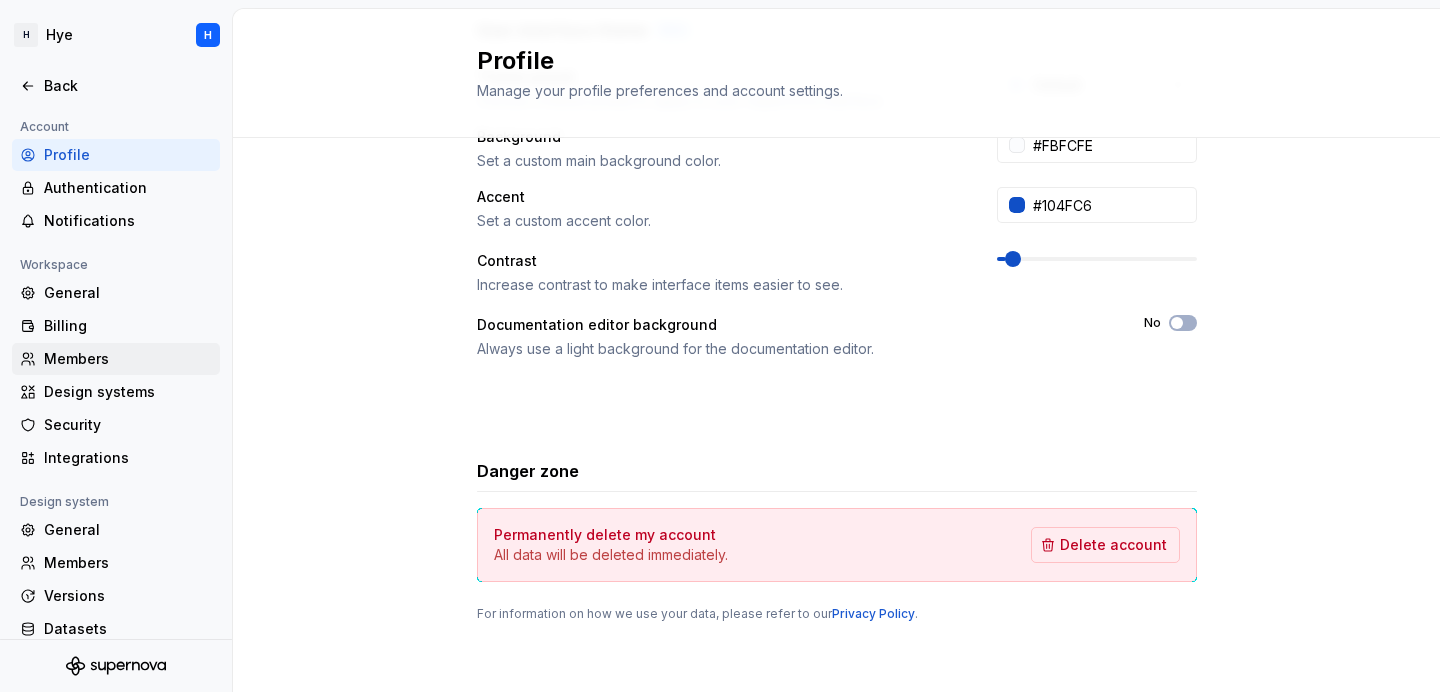 click on "Members" at bounding box center [116, 359] 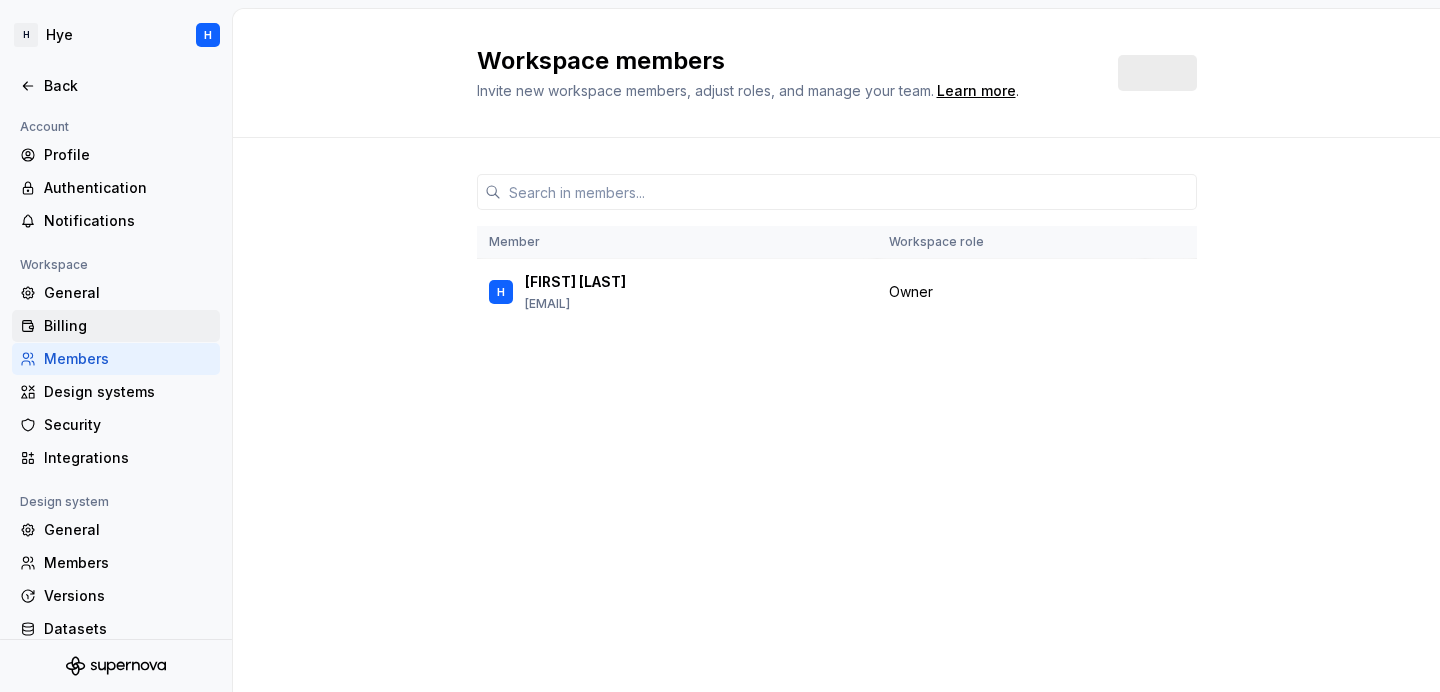 click on "Billing" at bounding box center [128, 326] 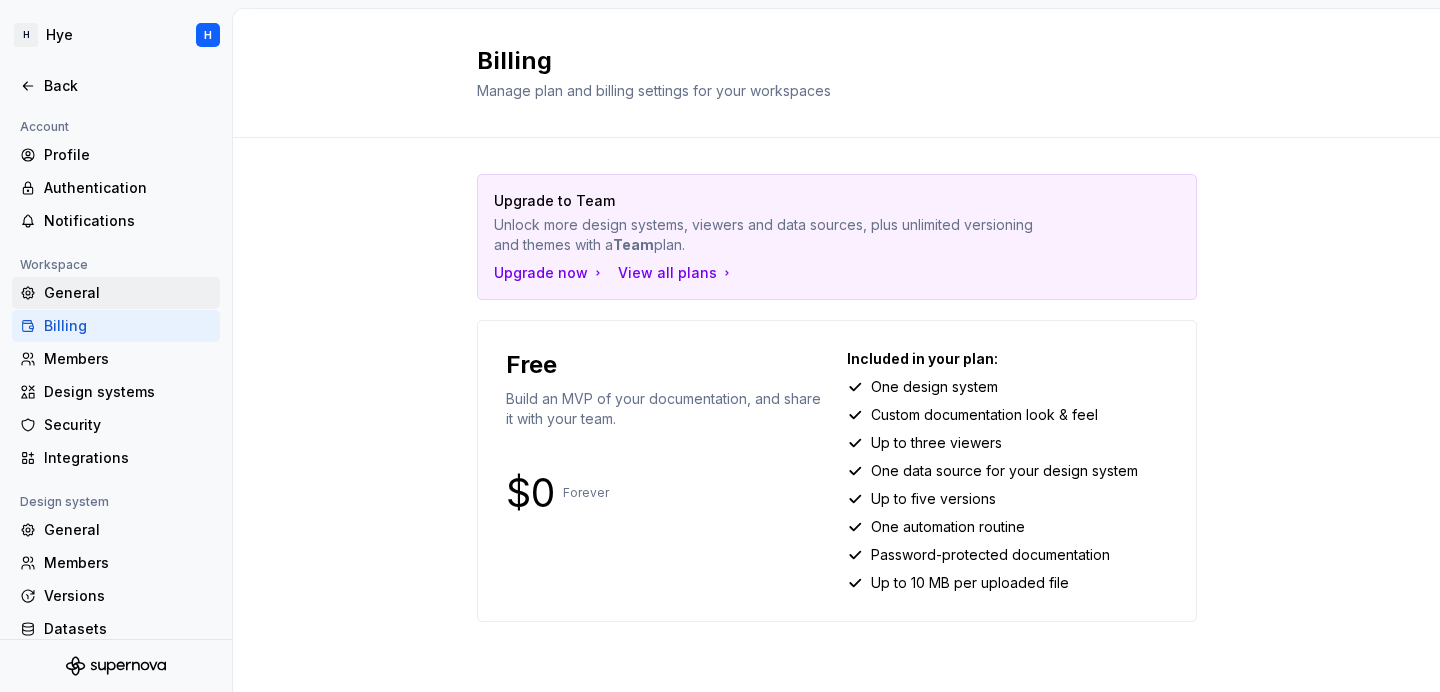 click on "General" at bounding box center [128, 293] 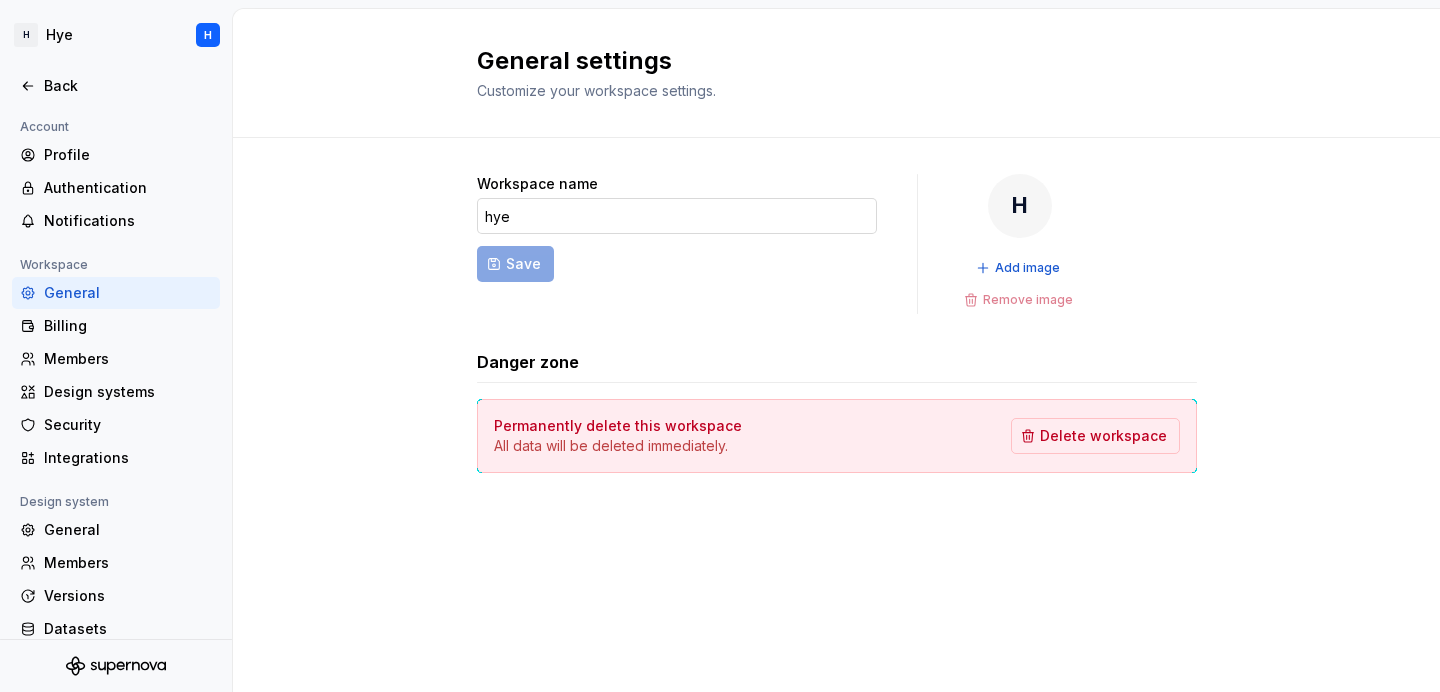click on "hye" at bounding box center (677, 216) 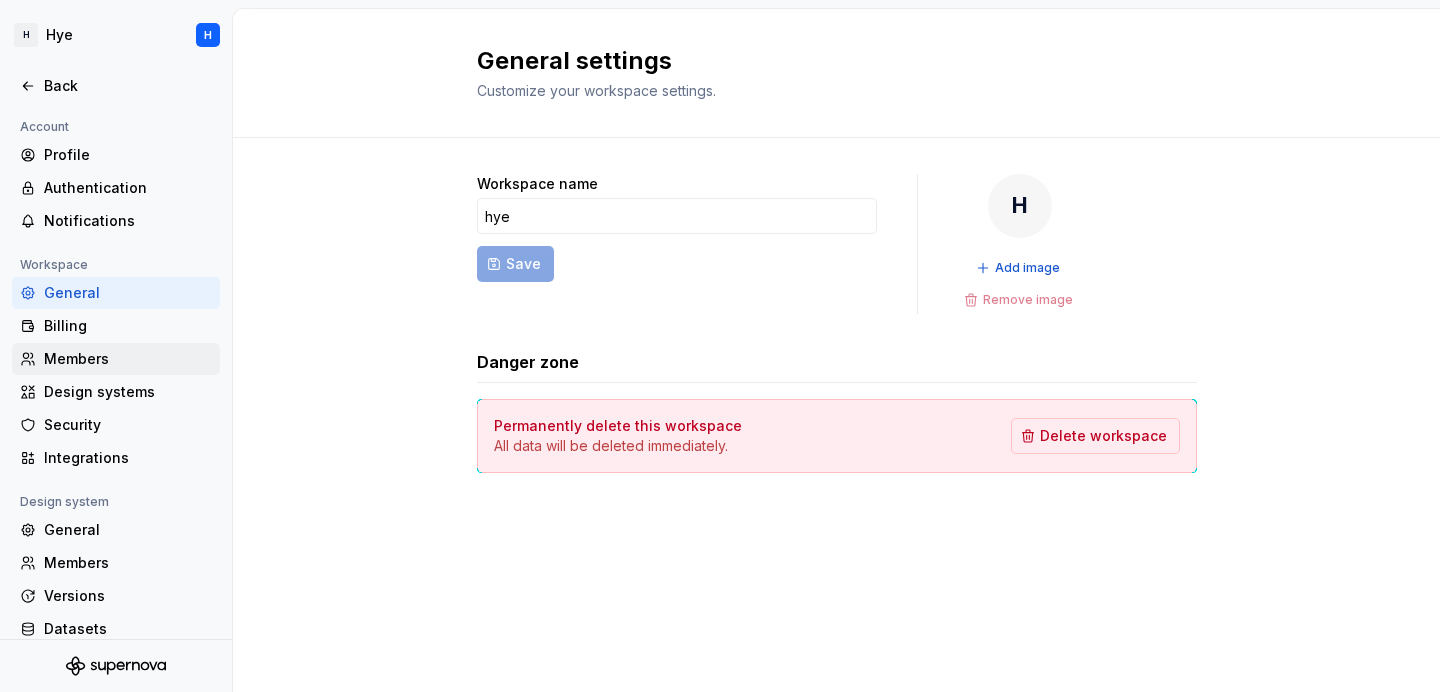 click on "Members" at bounding box center (128, 359) 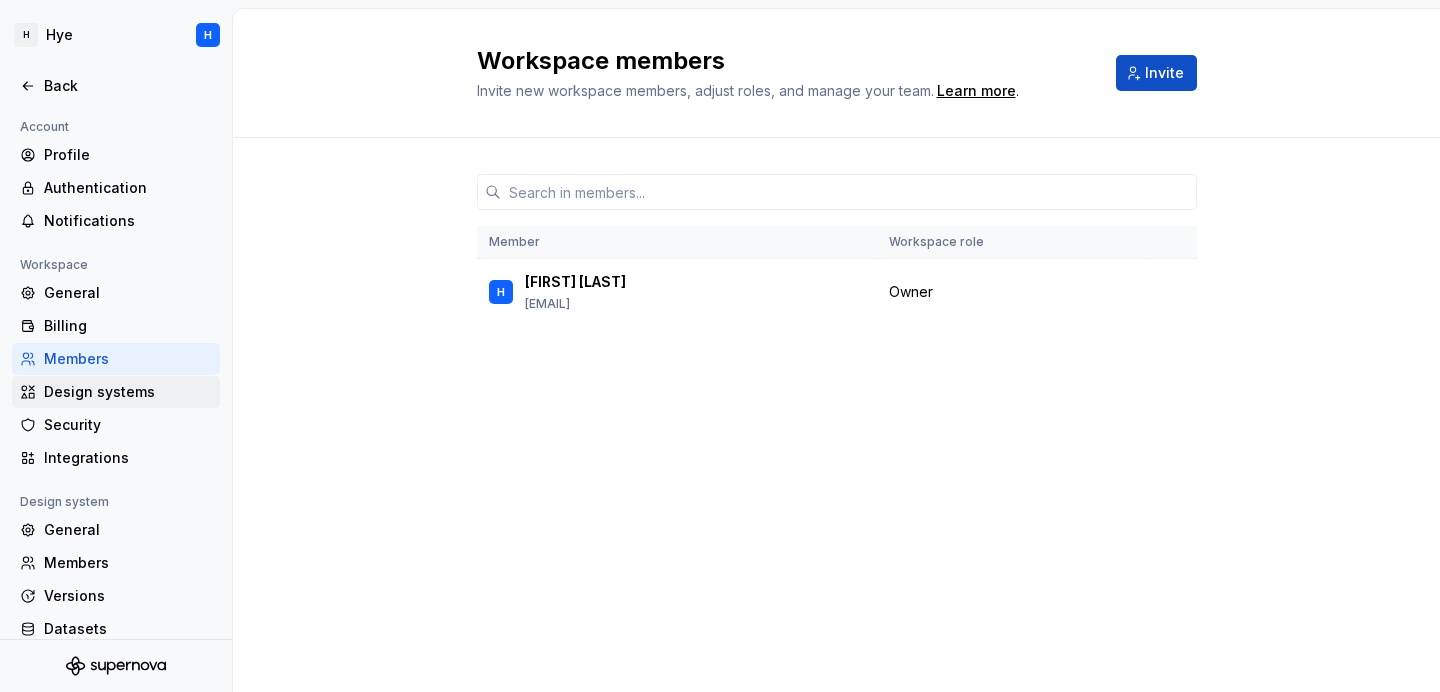 click on "Design systems" at bounding box center [128, 392] 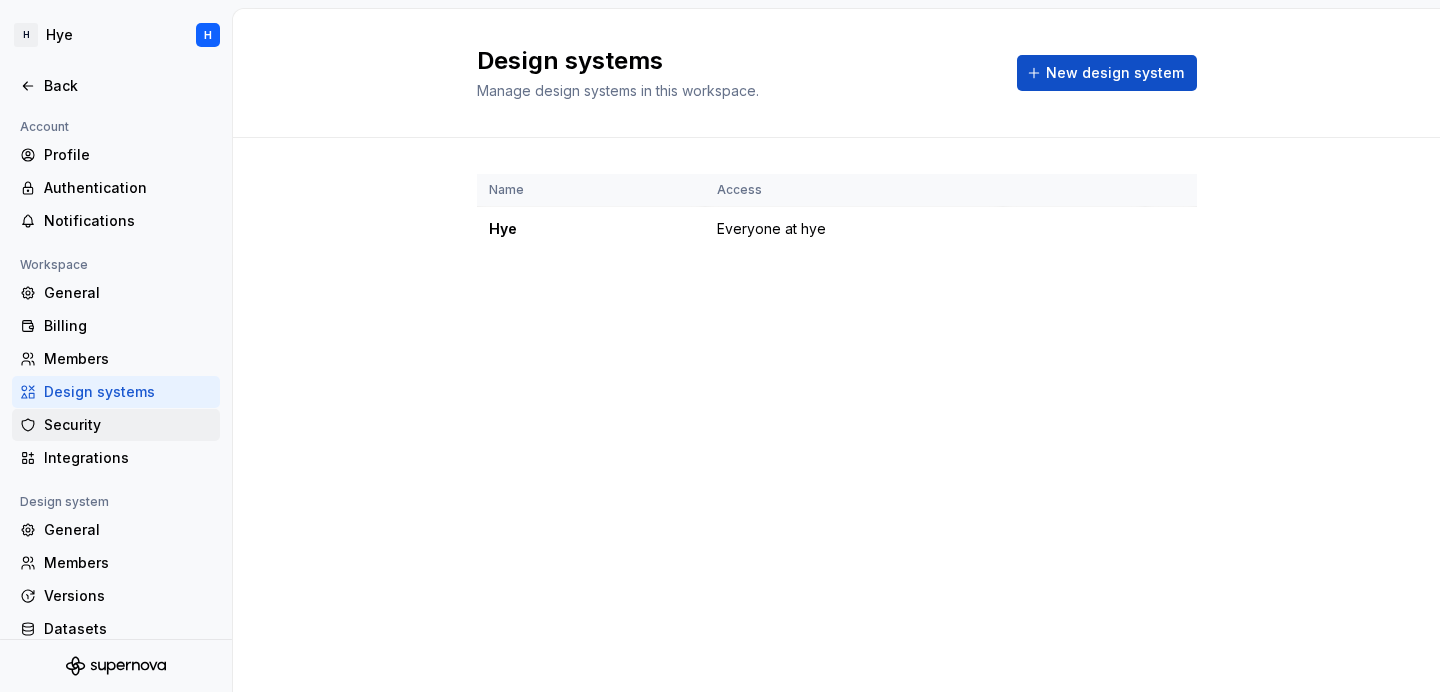 click on "Security" at bounding box center (128, 425) 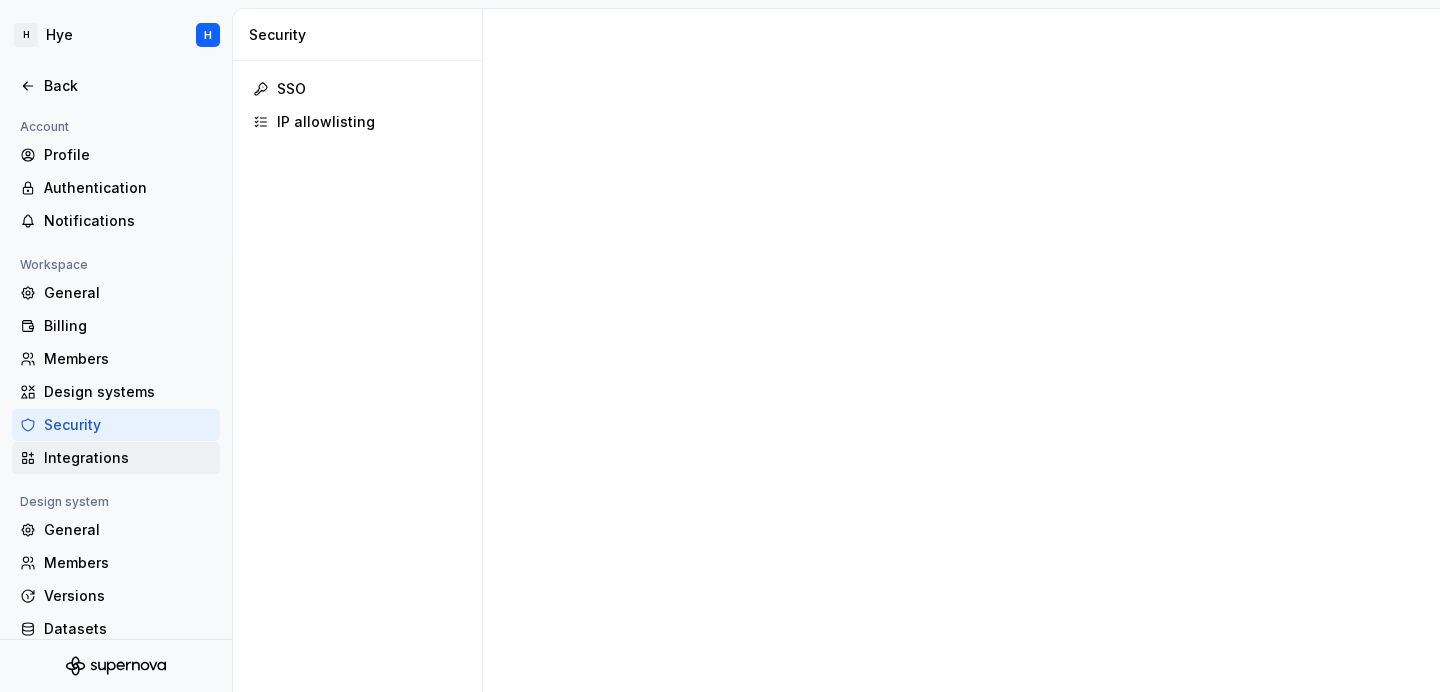 click on "Integrations" at bounding box center [128, 458] 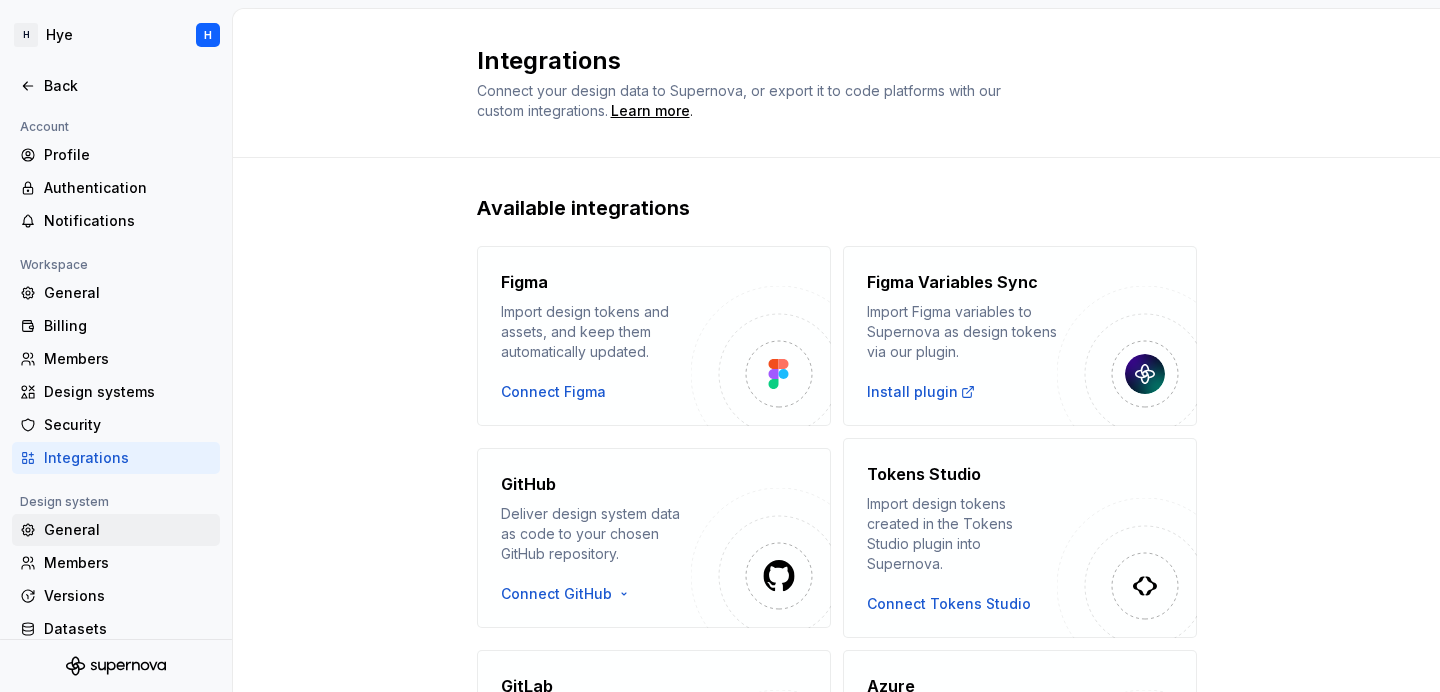click on "General" at bounding box center [128, 530] 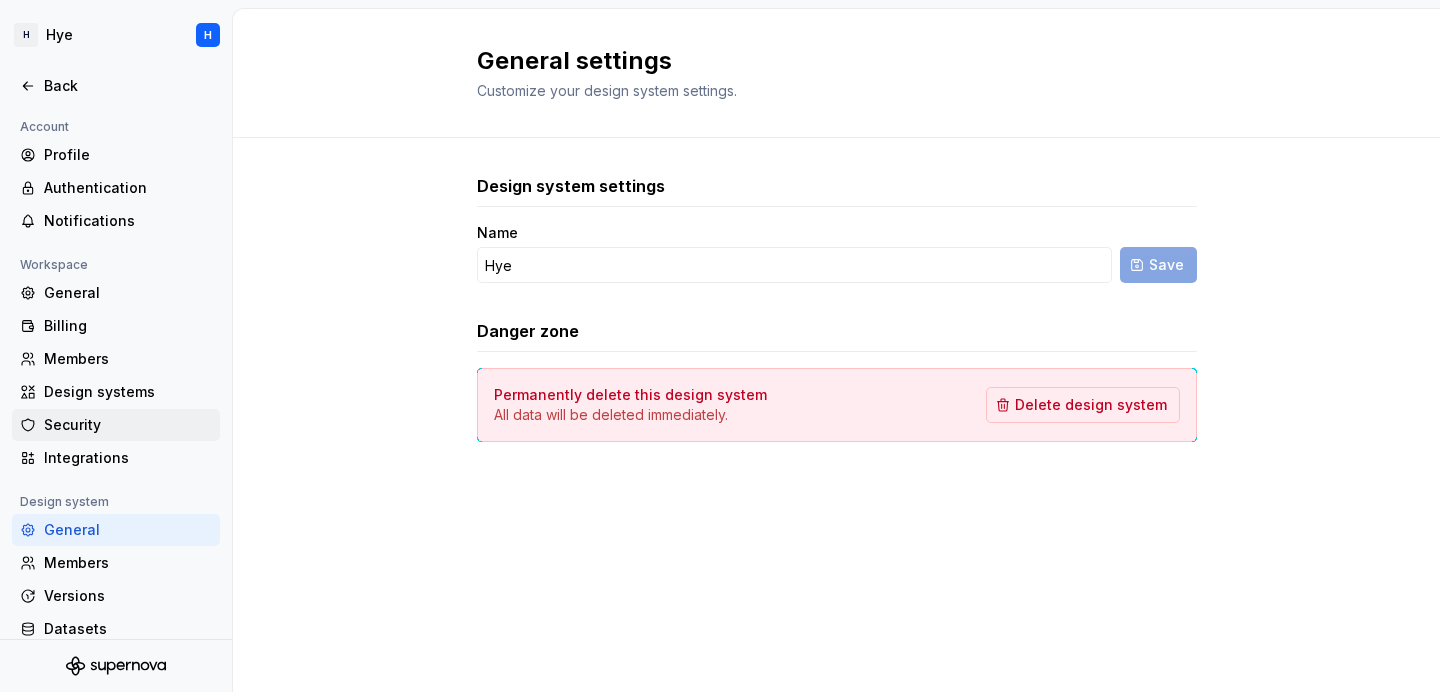 scroll, scrollTop: 50, scrollLeft: 0, axis: vertical 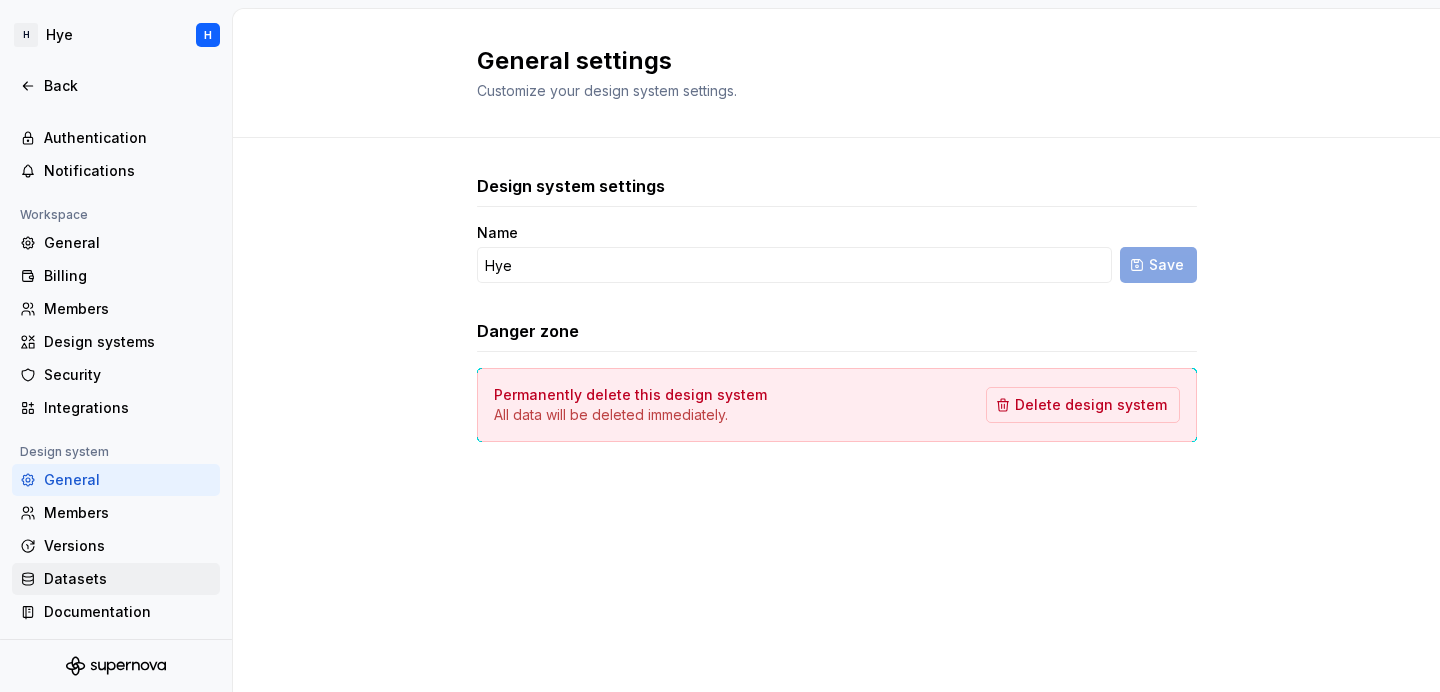 click on "Datasets" at bounding box center (128, 579) 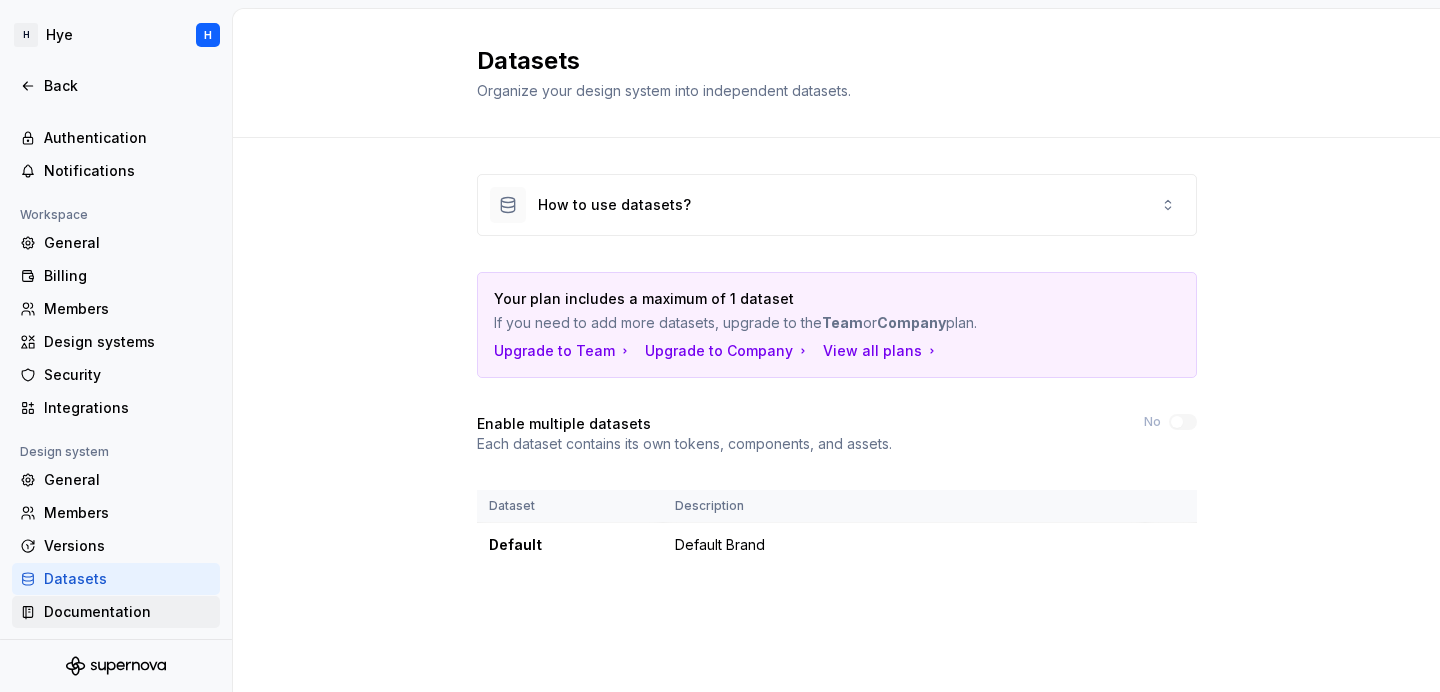 click on "Documentation" at bounding box center (128, 612) 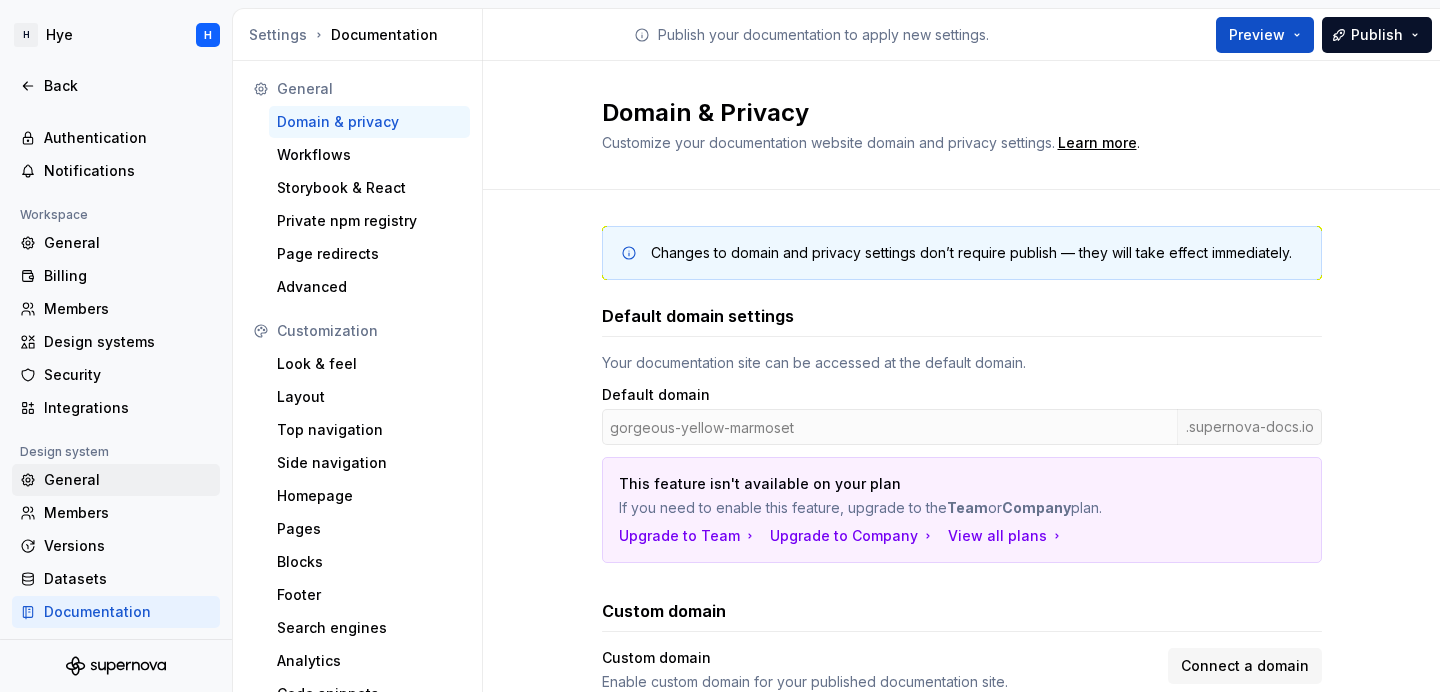 scroll, scrollTop: 0, scrollLeft: 0, axis: both 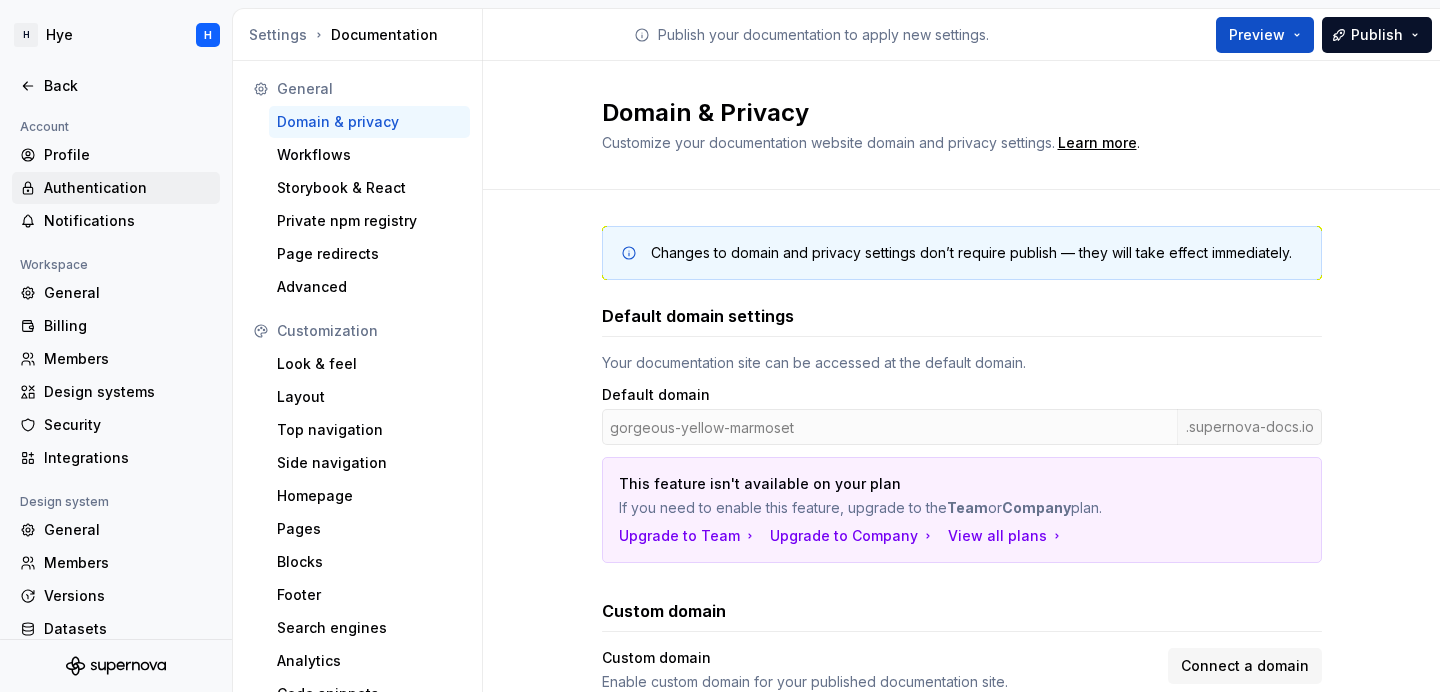 click on "Authentication" at bounding box center (128, 188) 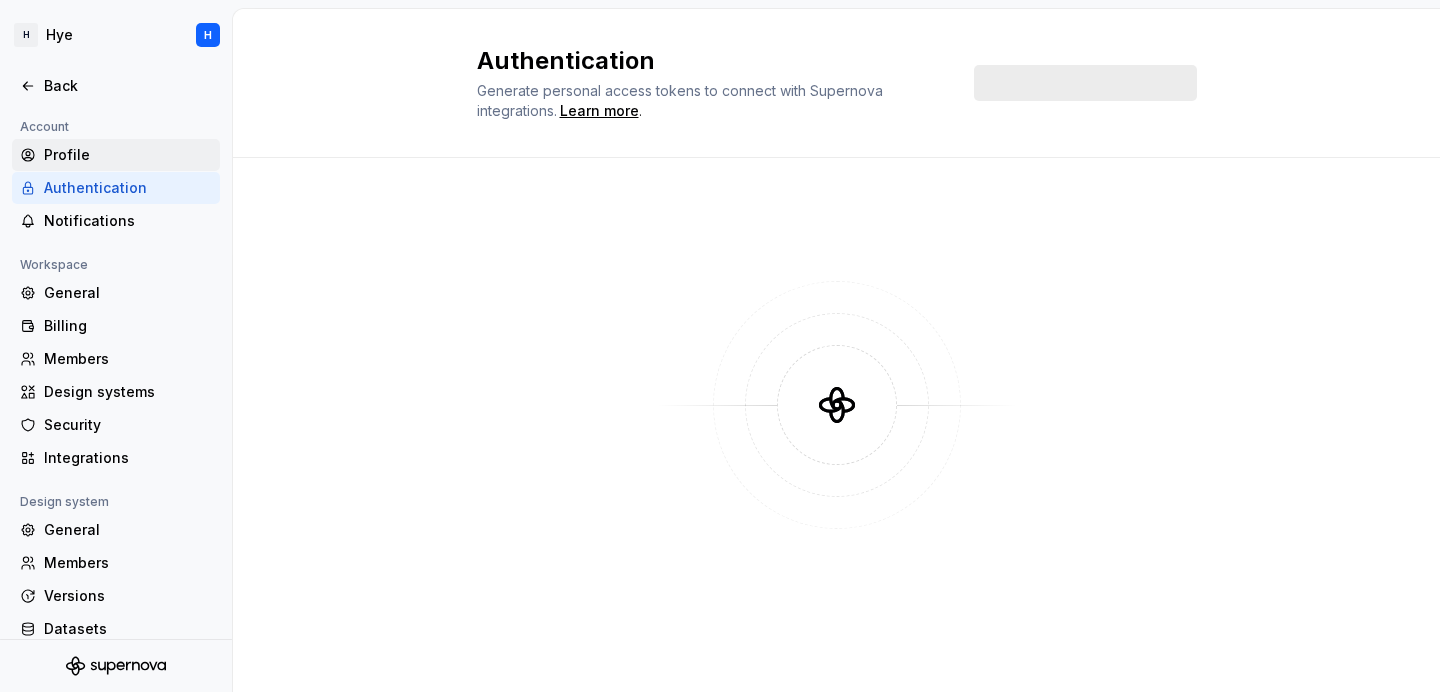 click on "Profile" at bounding box center [128, 155] 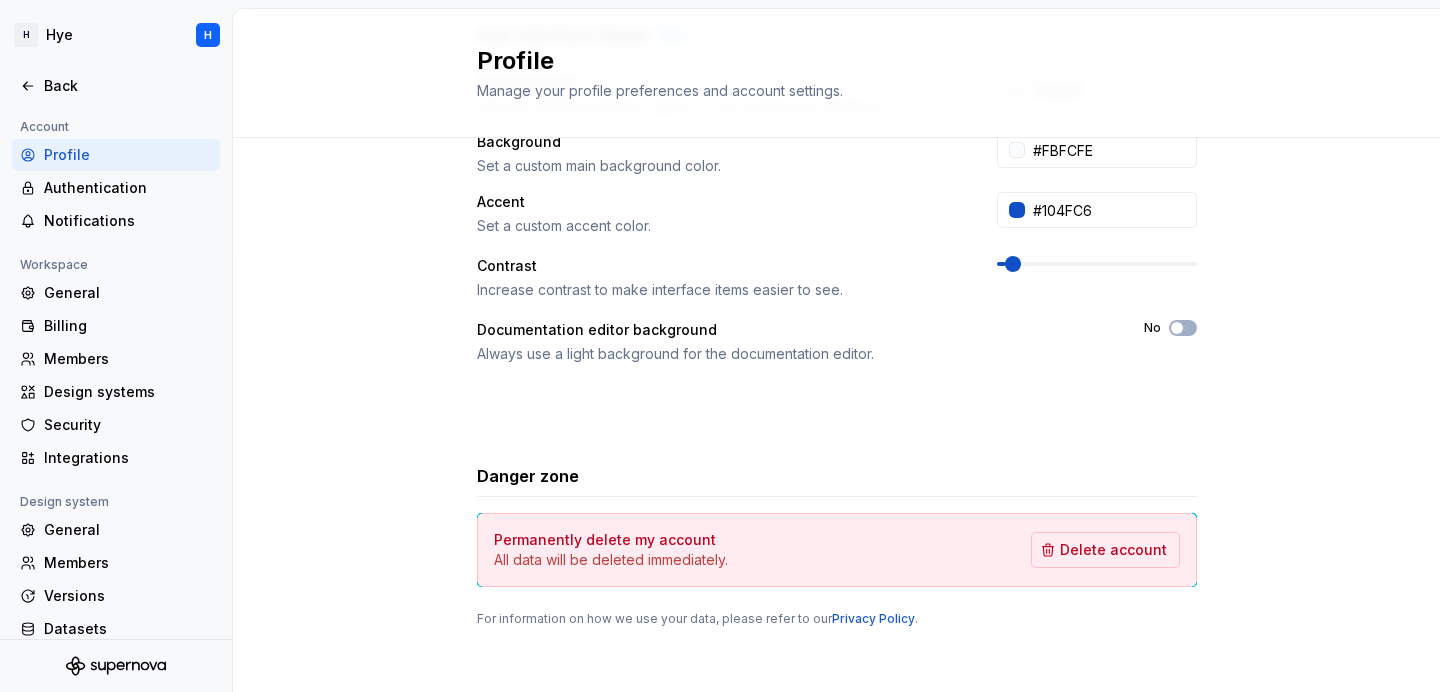 scroll, scrollTop: 454, scrollLeft: 0, axis: vertical 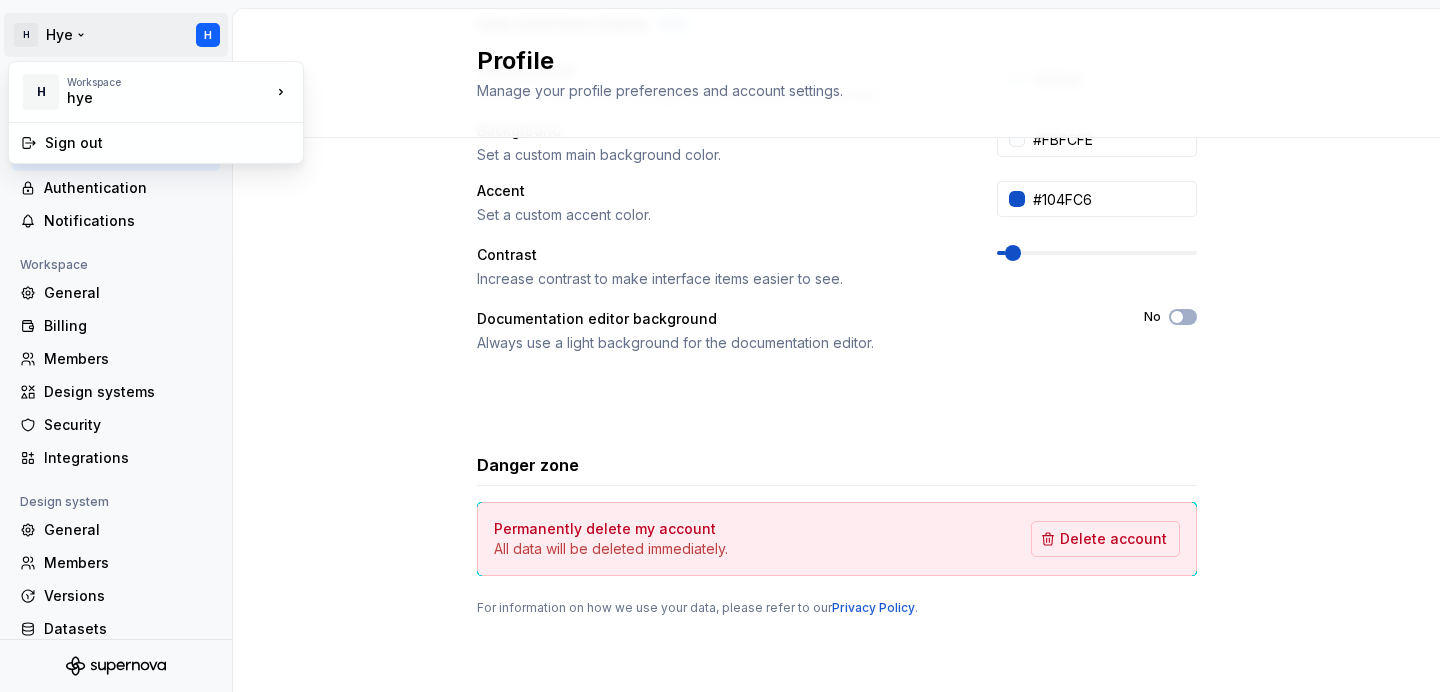 click on "H Hye H Back Account Profile Authentication Notifications Workspace General Billing Members Design systems Security Integrations Design system General Members Versions Datasets Documentation Profile Manage your profile preferences and account settings. Full name Hyena Nickname Email demo.onenine@gmail.com Save H Add image Remove image User interface theme Beta Theme preset Choose a theme preset to apply to your Supernova interface. Default Background Set a custom main background color. #FBFCFE Accent Set a custom accent color. #104FC6 Contrast Increase contrast to make interface items easier to see. Documentation editor background Always use a light background for the documentation editor. No Danger zone Permanently delete my account All data will be deleted immediately. Delete account For information on how we use your data, please refer to our  Privacy Policy .   H Workspace hye Sign out" at bounding box center (720, 346) 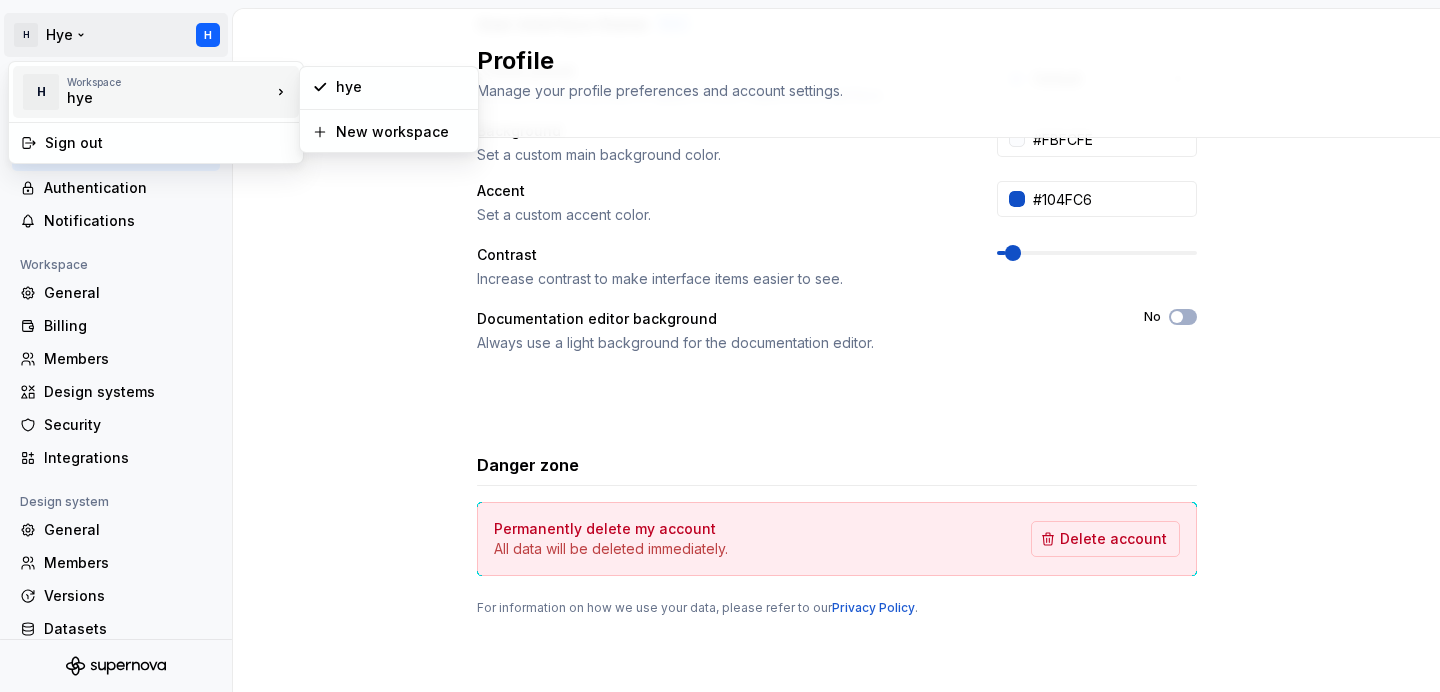 click on "hye" at bounding box center (152, 98) 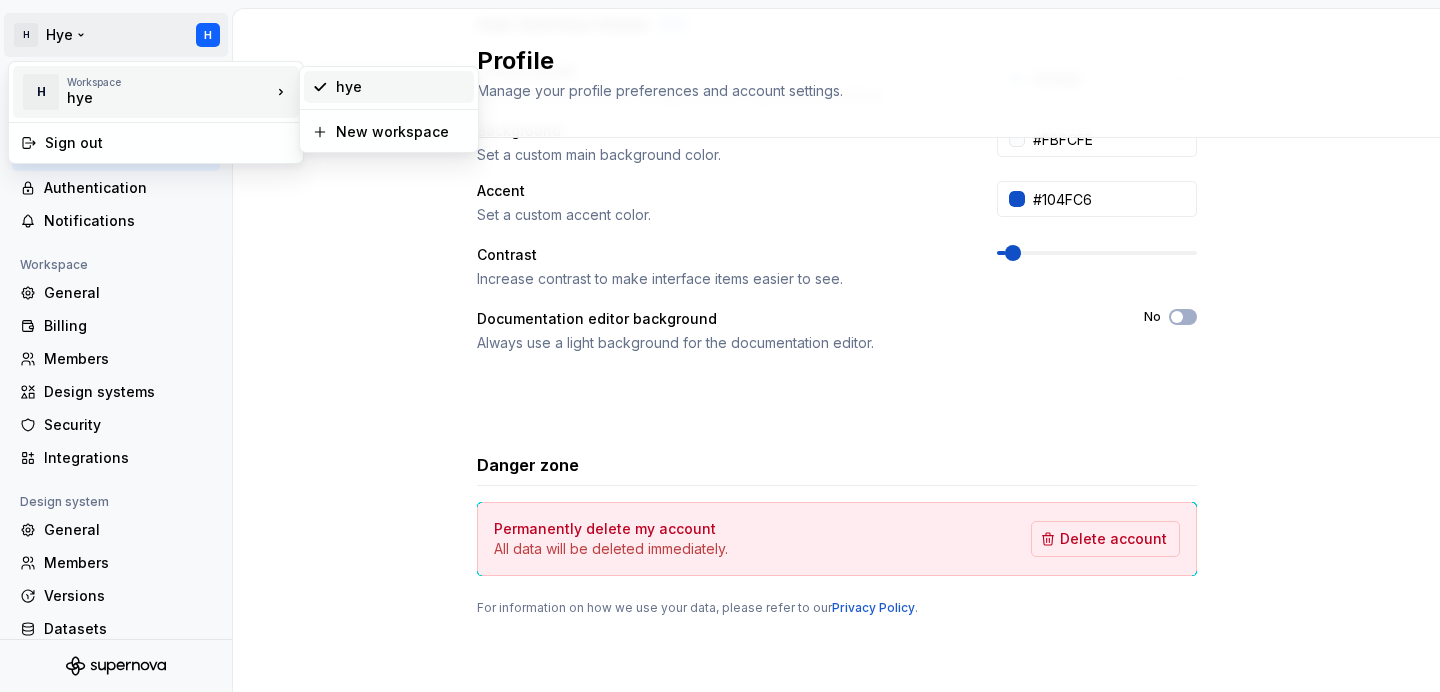 click on "hye" at bounding box center [389, 87] 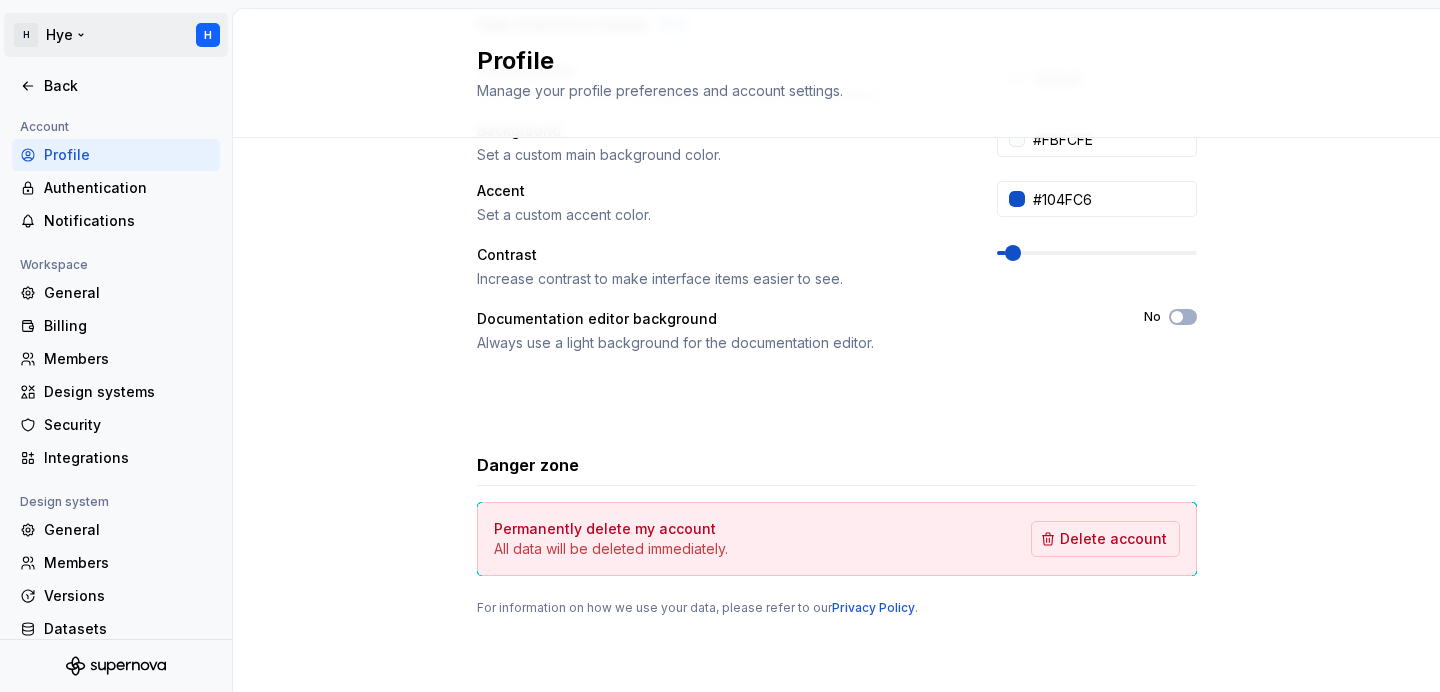 click on "H Hye H Back Account Profile Authentication Notifications Workspace General Billing Members Design systems Security Integrations Design system General Members Versions Datasets Documentation Profile Manage your profile preferences and account settings. Full name Hyena Nickname Email demo.onenine@gmail.com Save H Add image Remove image User interface theme Beta Theme preset Choose a theme preset to apply to your Supernova interface. Default Background Set a custom main background color. #FBFCFE Accent Set a custom accent color. #104FC6 Contrast Increase contrast to make interface items easier to see. Documentation editor background Always use a light background for the documentation editor. No Danger zone Permanently delete my account All data will be deleted immediately. Delete account For information on how we use your data, please refer to our  Privacy Policy ." at bounding box center [720, 346] 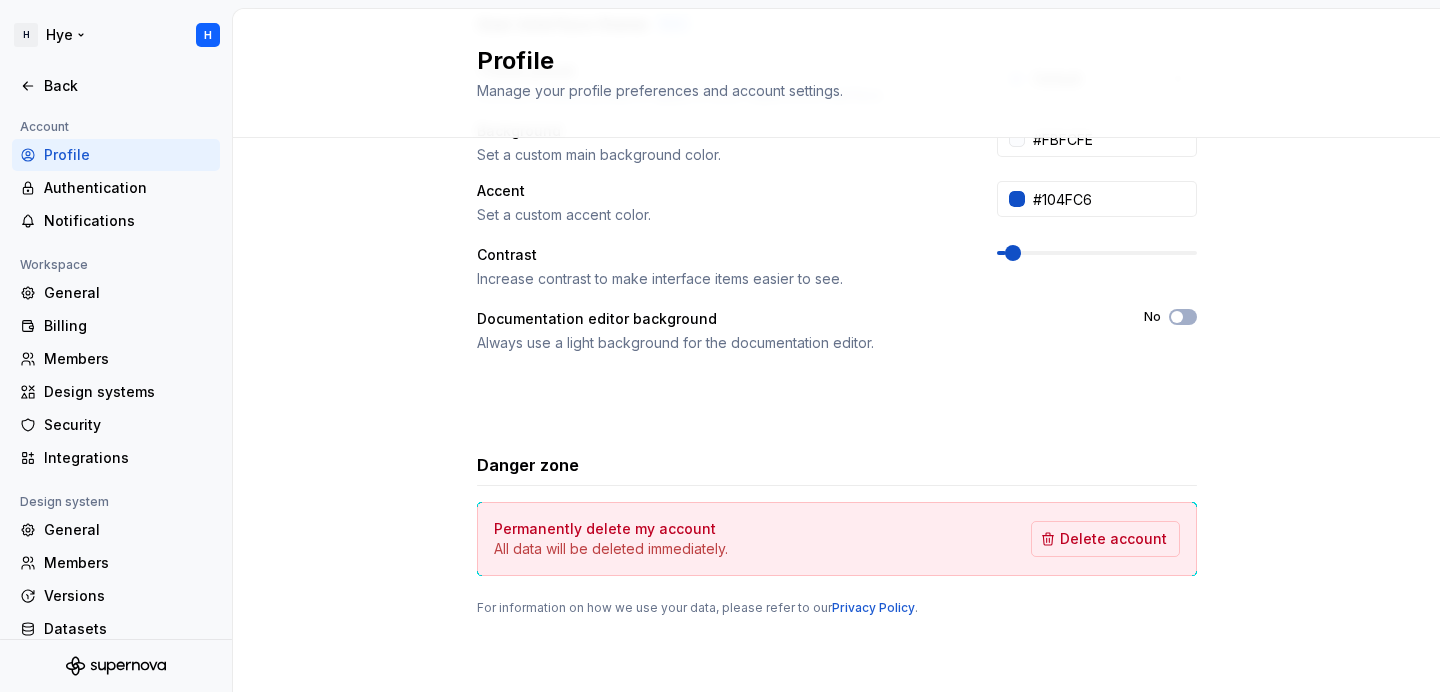 click on "H Hye H Back Account Profile Authentication Notifications Workspace General Billing Members Design systems Security Integrations Design system General Members Versions Datasets Documentation Profile Manage your profile preferences and account settings. Full name Hyena Nickname Email demo.onenine@gmail.com Save H Add image Remove image User interface theme Beta Theme preset Choose a theme preset to apply to your Supernova interface. Default Background Set a custom main background color. #FBFCFE Accent Set a custom accent color. #104FC6 Contrast Increase contrast to make interface items easier to see. Documentation editor background Always use a light background for the documentation editor. No Danger zone Permanently delete my account All data will be deleted immediately. Delete account For information on how we use your data, please refer to our  Privacy Policy ." at bounding box center (720, 346) 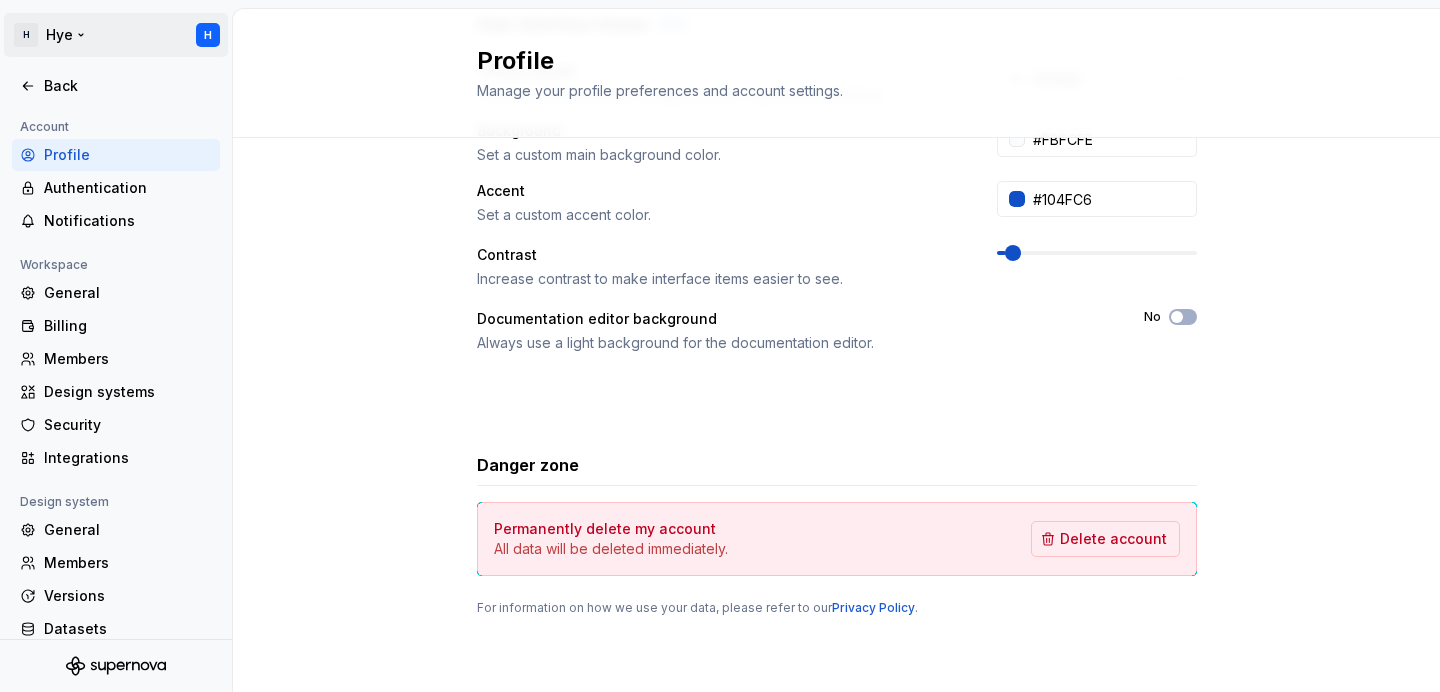 click on "H Hye H Back Account Profile Authentication Notifications Workspace General Billing Members Design systems Security Integrations Design system General Members Versions Datasets Documentation Profile Manage your profile preferences and account settings. Full name Hyena Nickname Email demo.onenine@gmail.com Save H Add image Remove image User interface theme Beta Theme preset Choose a theme preset to apply to your Supernova interface. Default Background Set a custom main background color. #FBFCFE Accent Set a custom accent color. #104FC6 Contrast Increase contrast to make interface items easier to see. Documentation editor background Always use a light background for the documentation editor. No Danger zone Permanently delete my account All data will be deleted immediately. Delete account For information on how we use your data, please refer to our  Privacy Policy ." at bounding box center [720, 346] 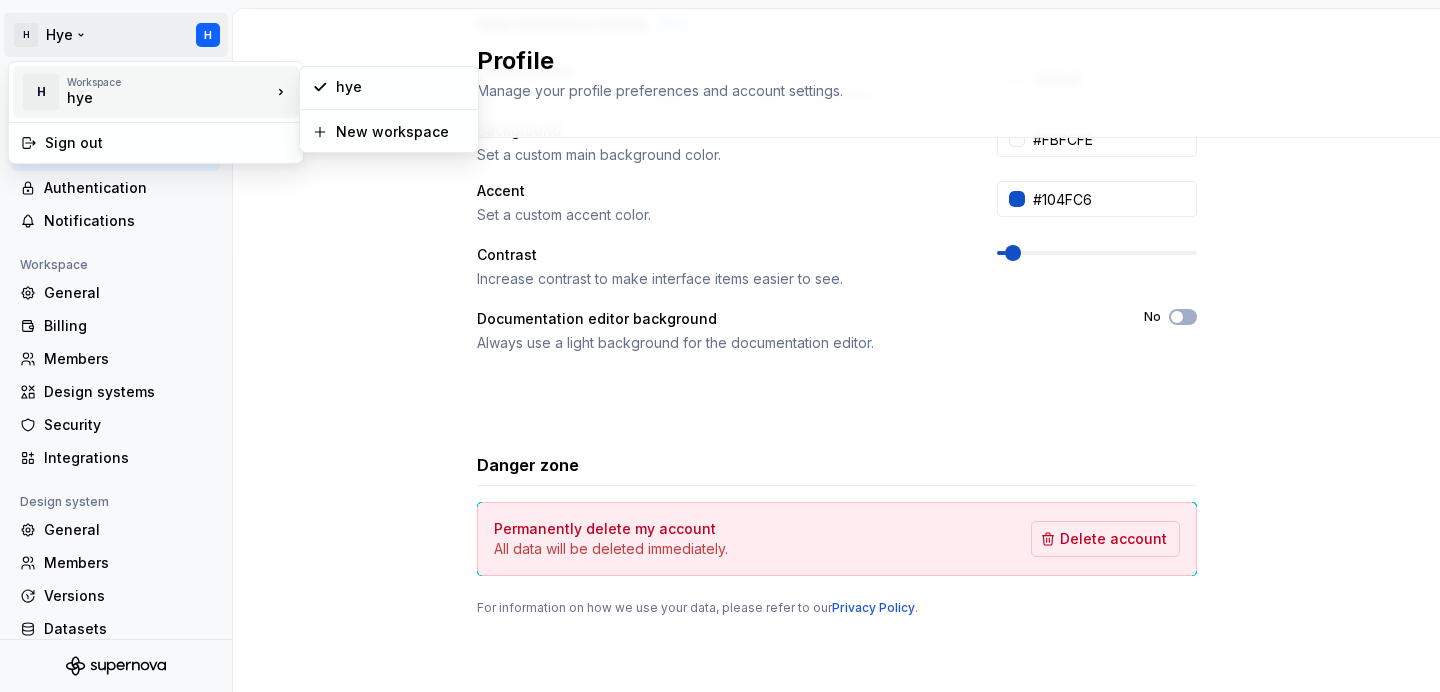 click on "H Hye H Back Account Profile Authentication Notifications Workspace General Billing Members Design systems Security Integrations Design system General Members Versions Datasets Documentation Profile Manage your profile preferences and account settings. Full name Hyena Nickname Email demo.onenine@gmail.com Save H Add image Remove image User interface theme Beta Theme preset Choose a theme preset to apply to your Supernova interface. Default Background Set a custom main background color. #FBFCFE Accent Set a custom accent color. #104FC6 Contrast Increase contrast to make interface items easier to see. Documentation editor background Always use a light background for the documentation editor. No Danger zone Permanently delete my account All data will be deleted immediately. Delete account For information on how we use your data, please refer to our  Privacy Policy .   H Workspace hye Sign out hye New workspace" at bounding box center (720, 346) 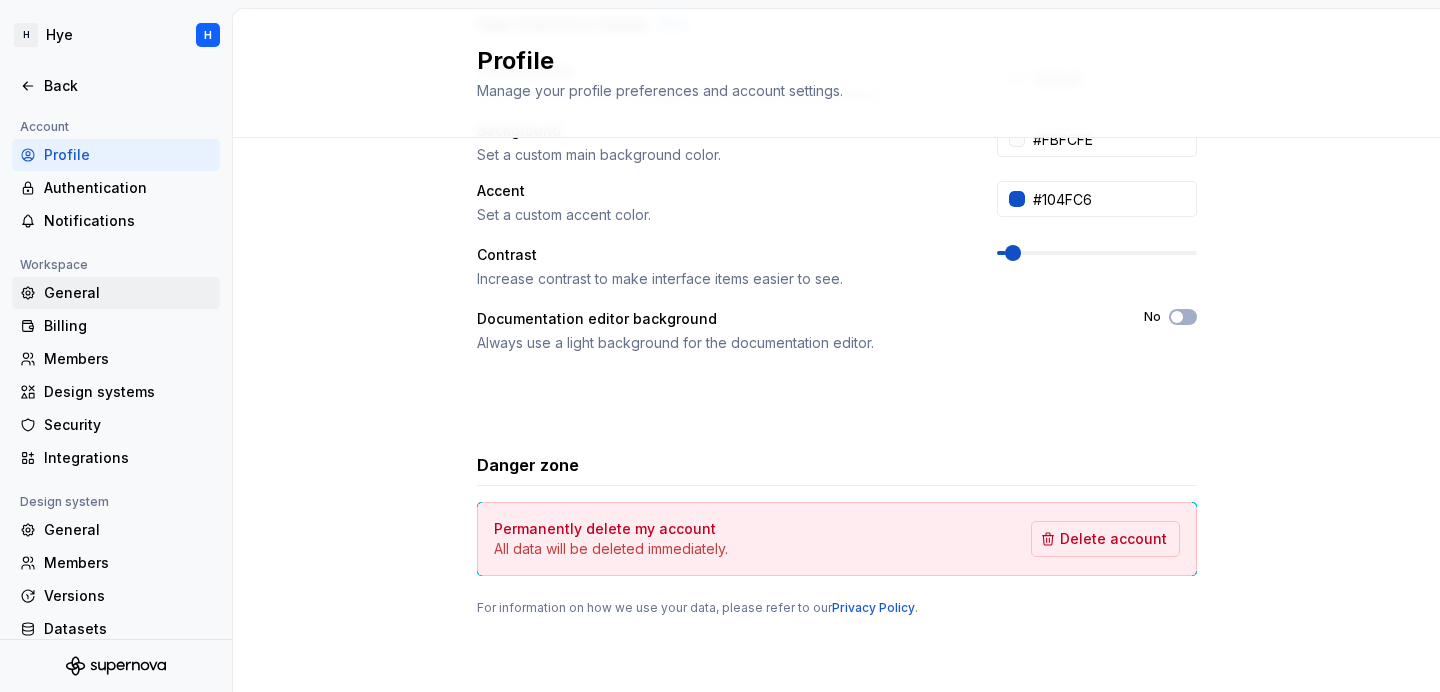 click on "General" at bounding box center [128, 293] 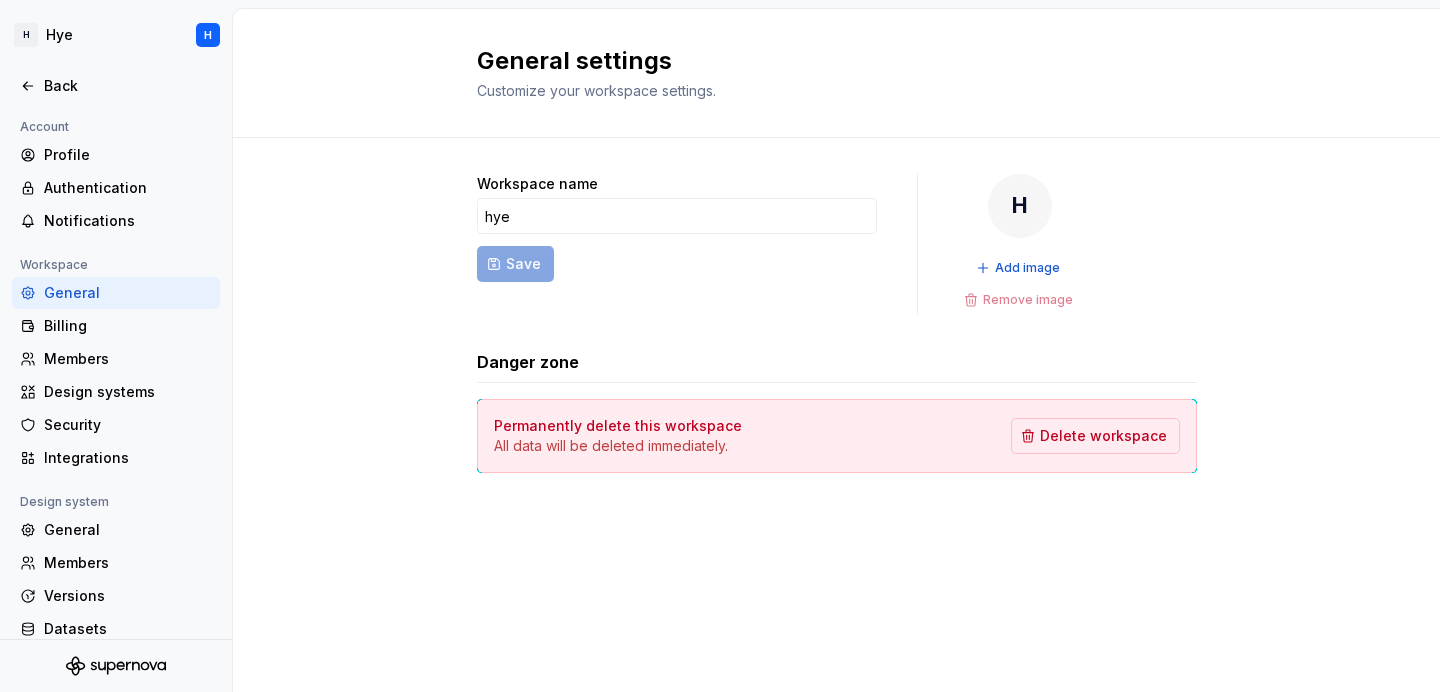 scroll, scrollTop: 50, scrollLeft: 0, axis: vertical 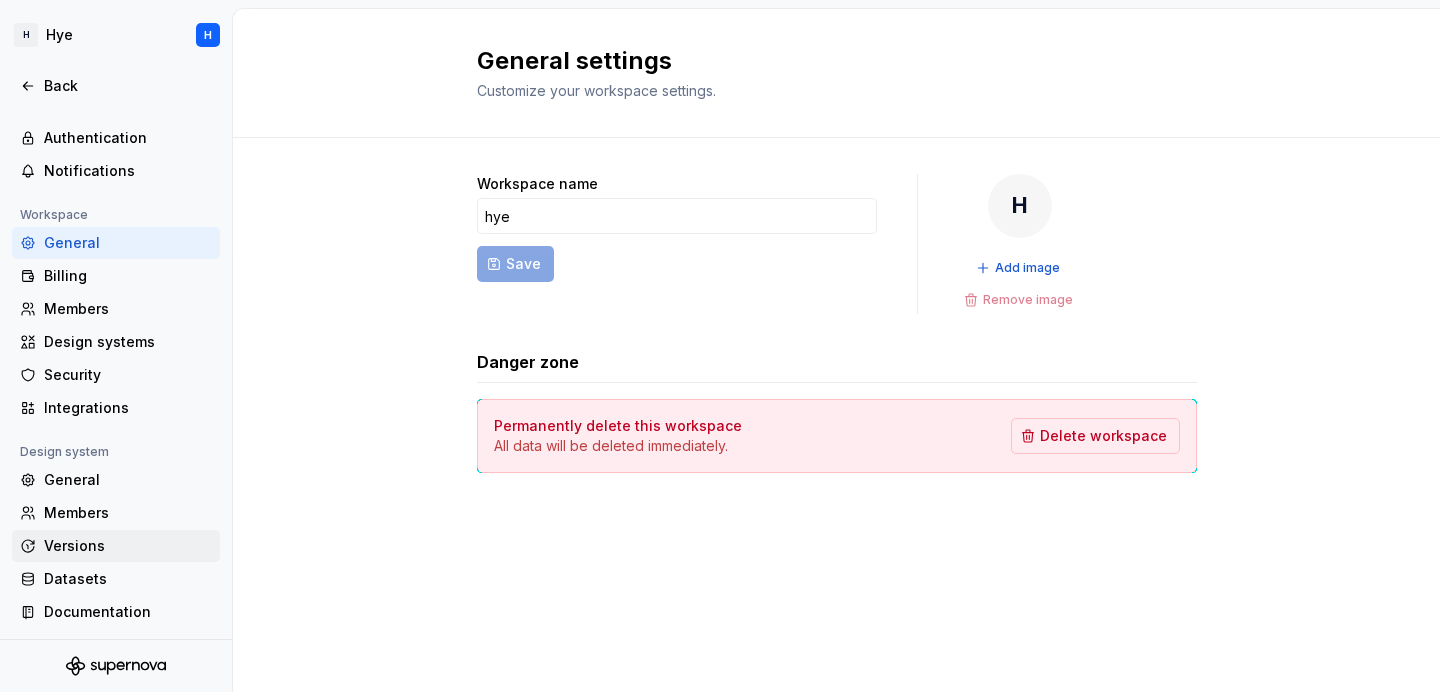 click on "Versions" at bounding box center [128, 546] 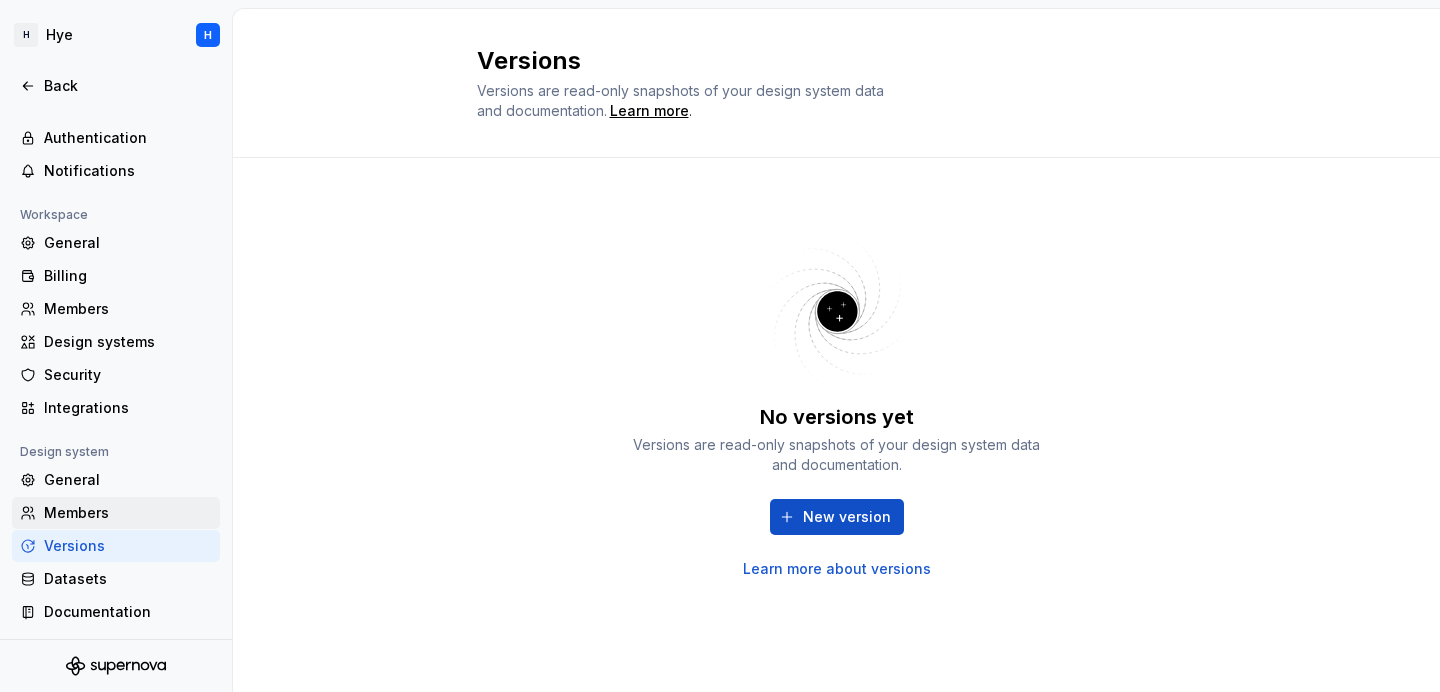 click on "Members" at bounding box center [128, 513] 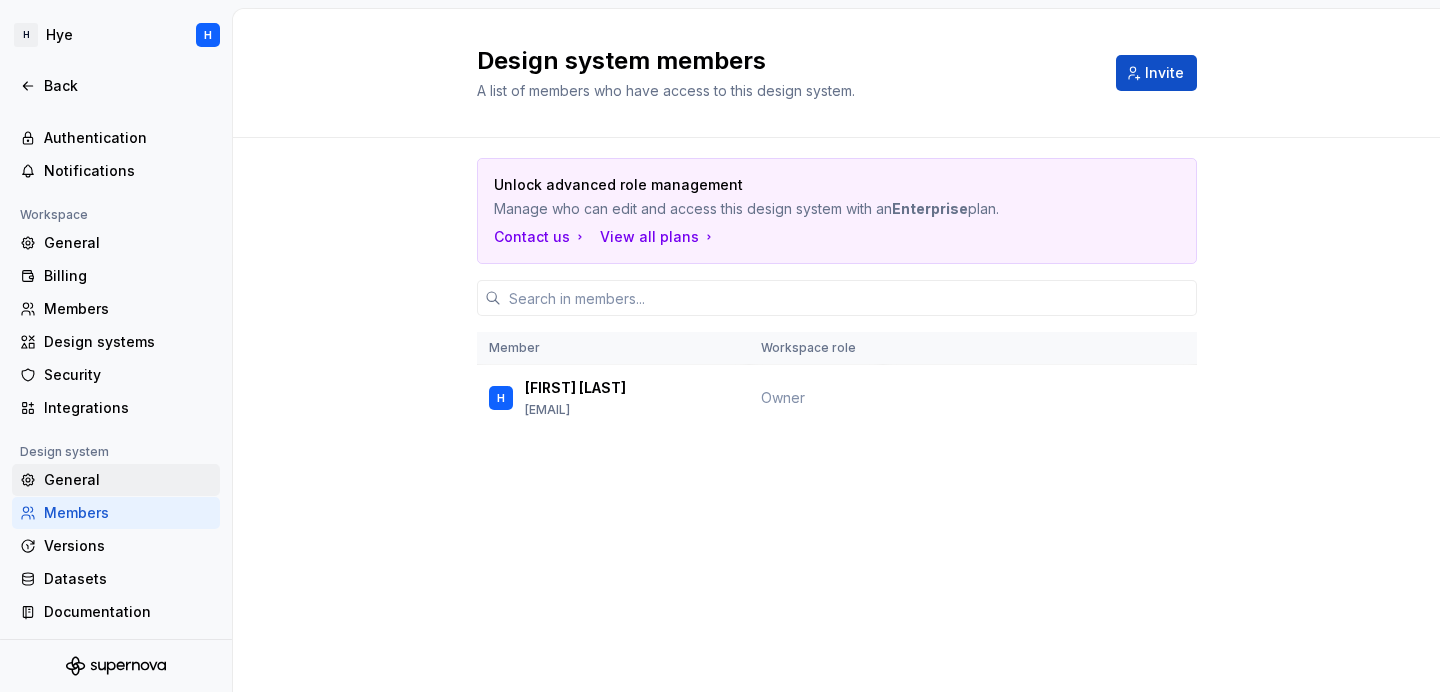 click on "General" at bounding box center (128, 480) 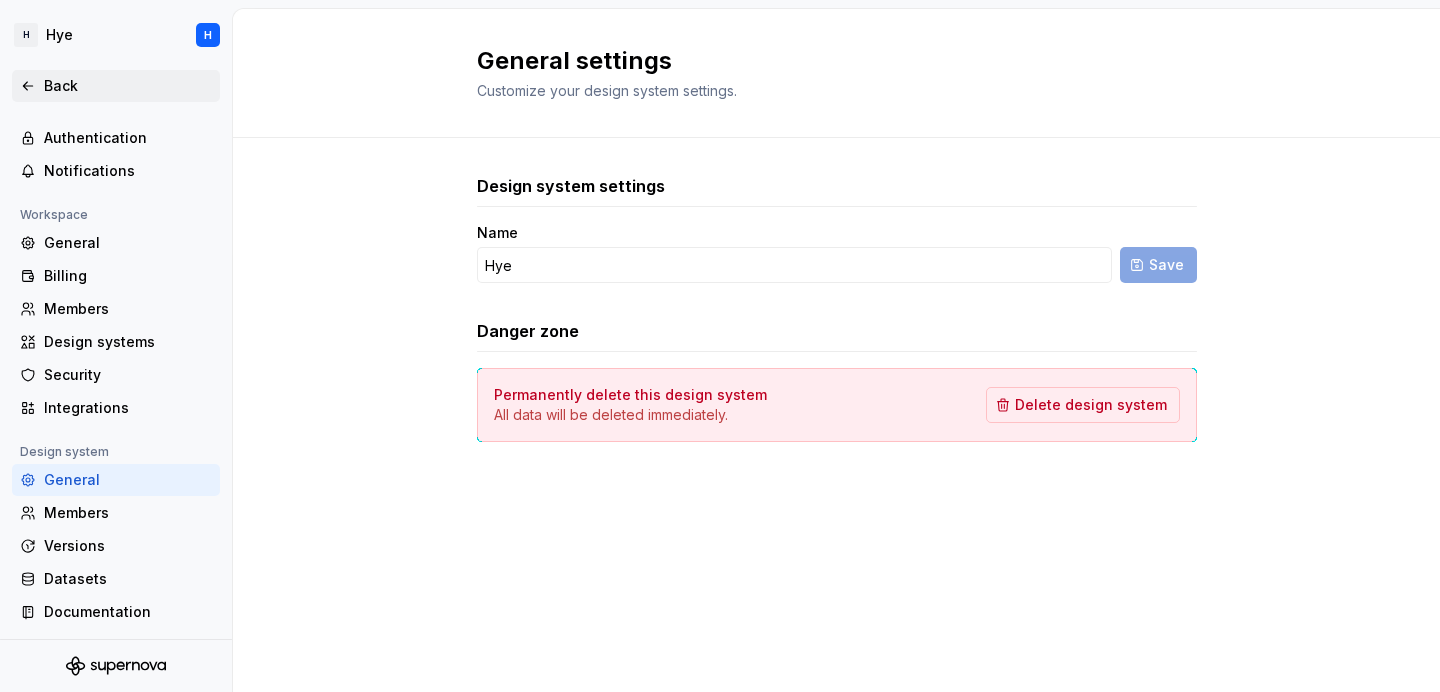 click 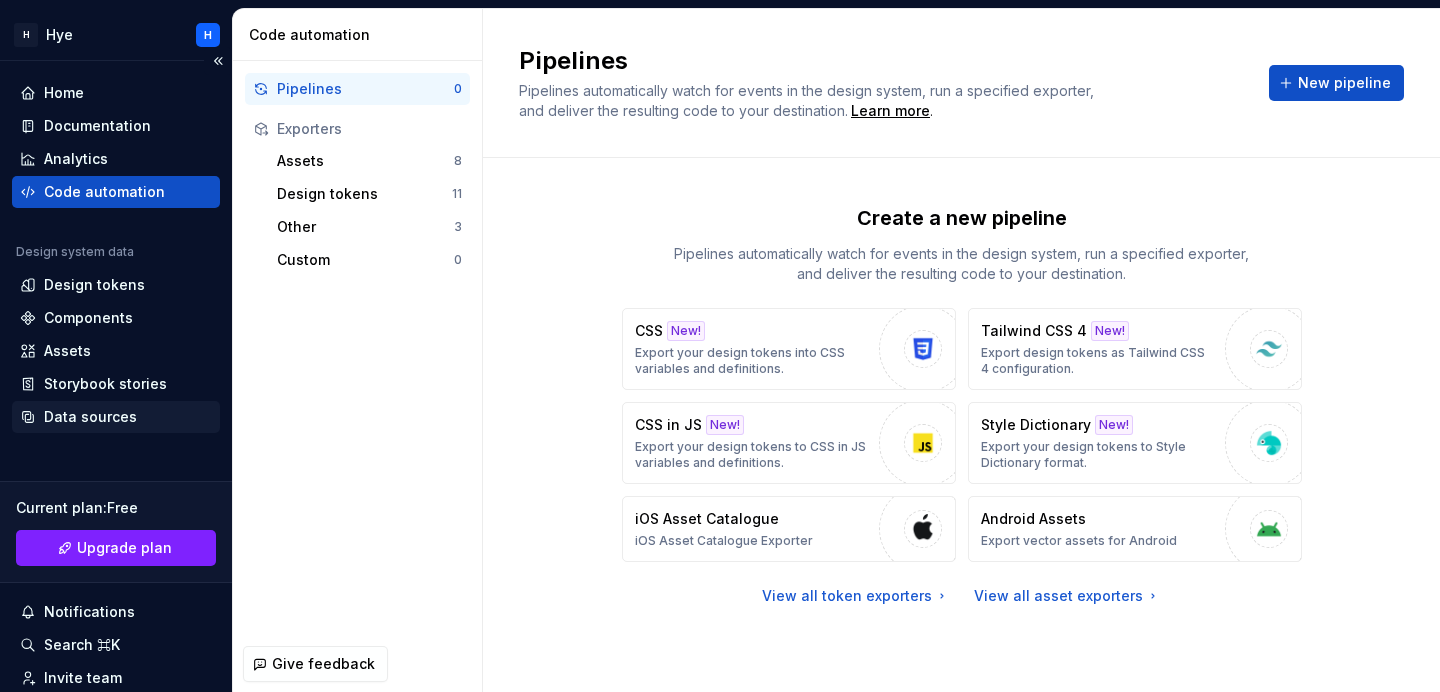 click on "Data sources" at bounding box center [116, 417] 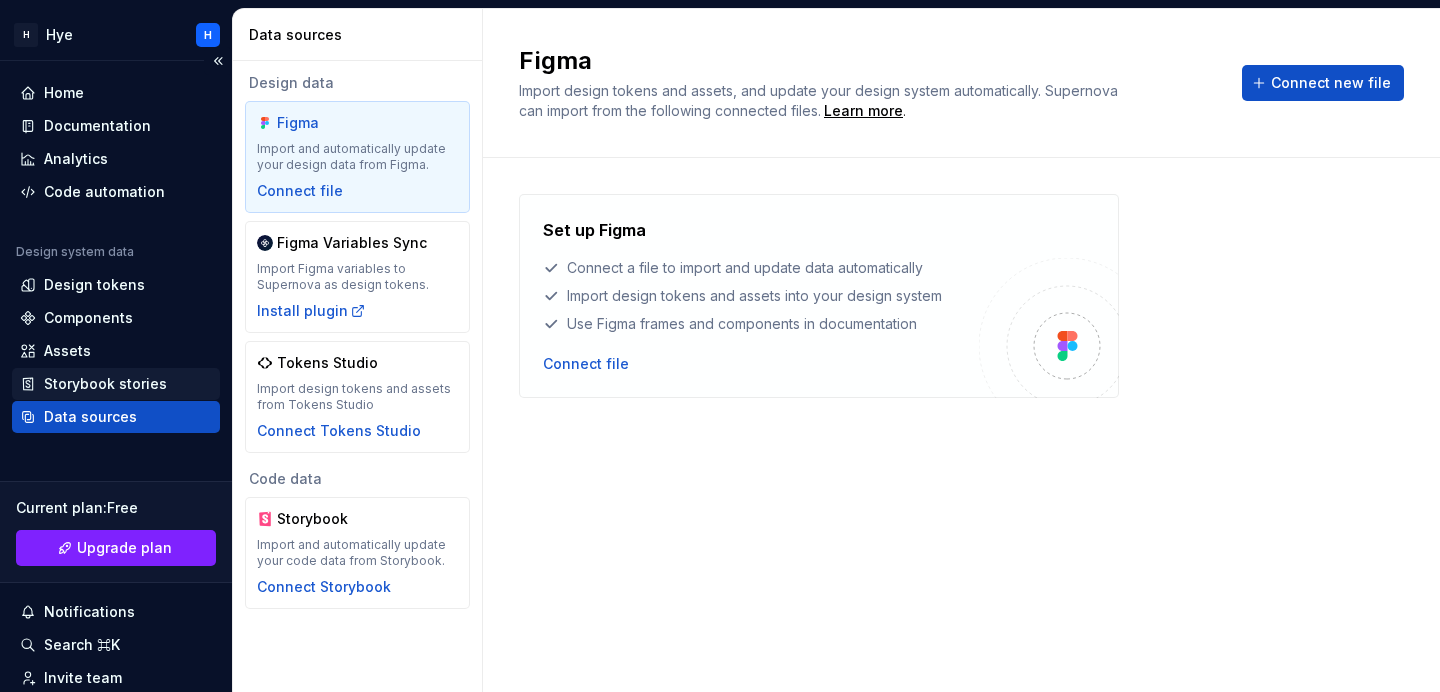 click on "Storybook stories" at bounding box center [105, 384] 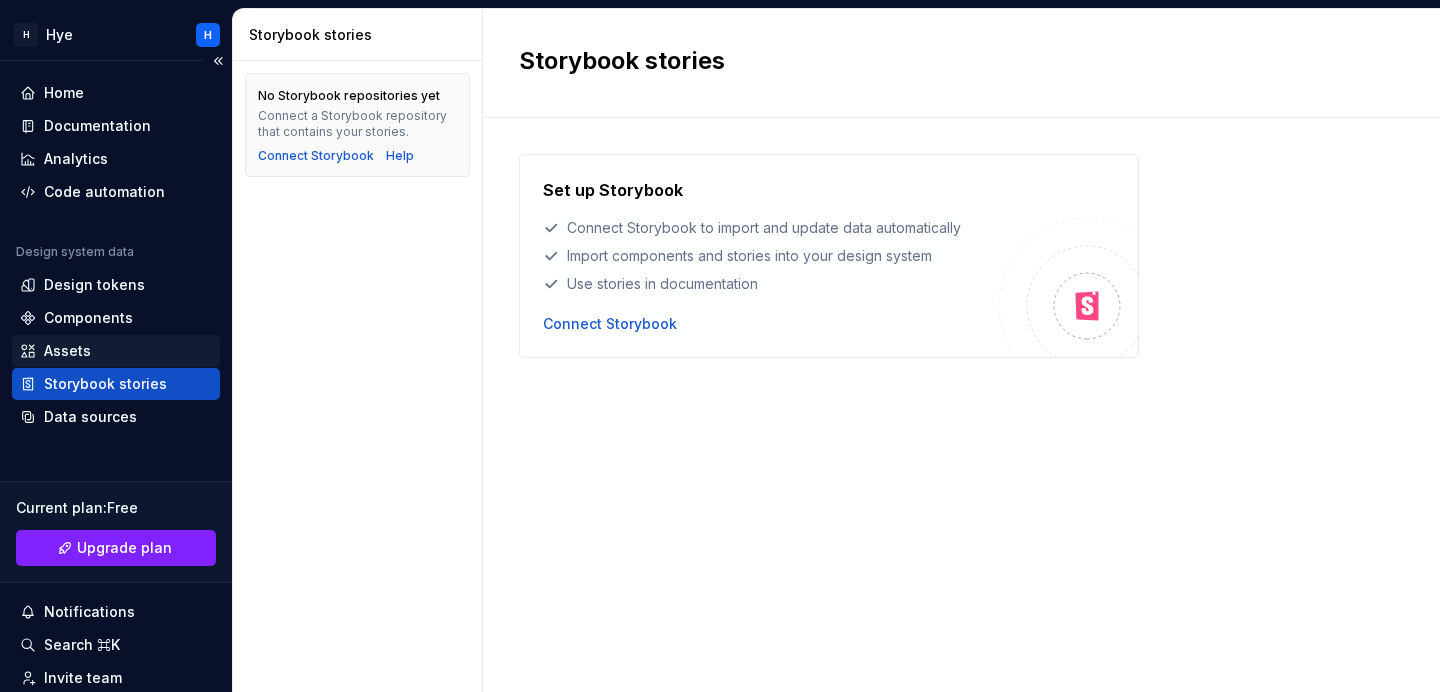 click on "Assets" at bounding box center [67, 351] 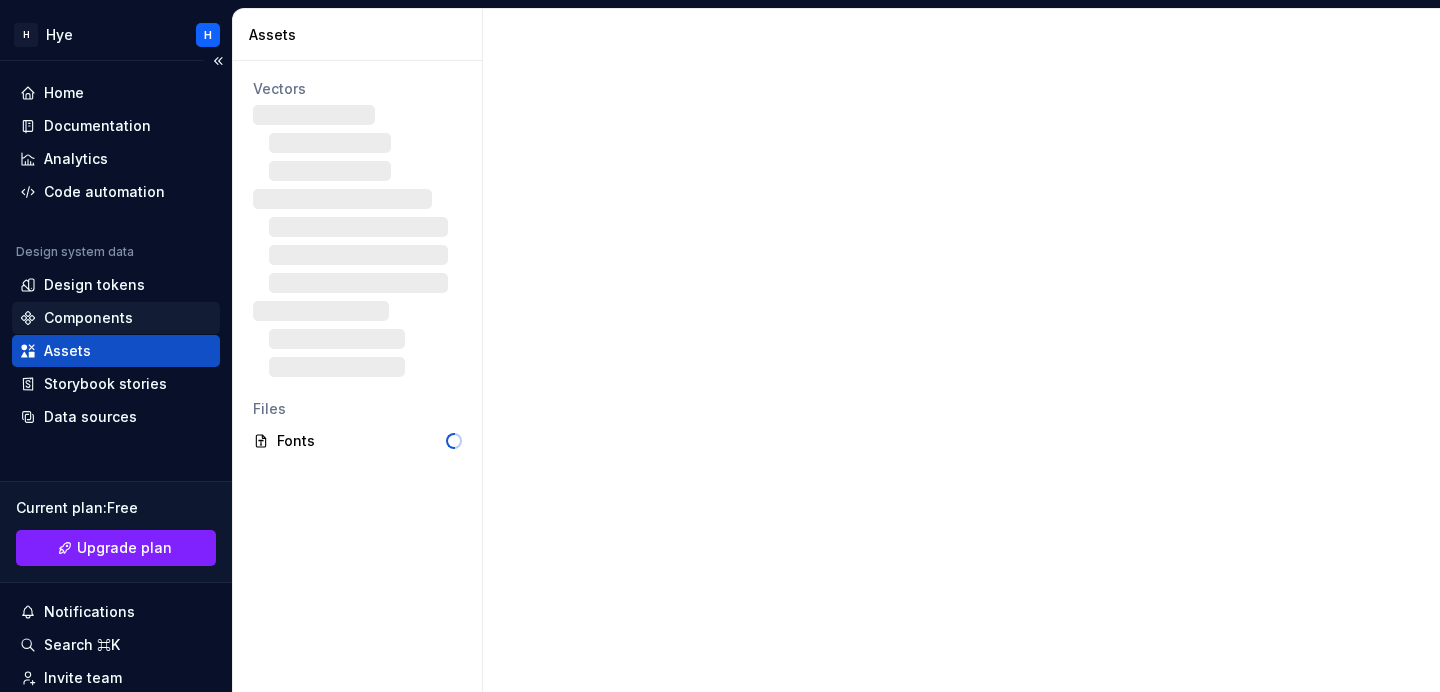 click on "Components" at bounding box center (88, 318) 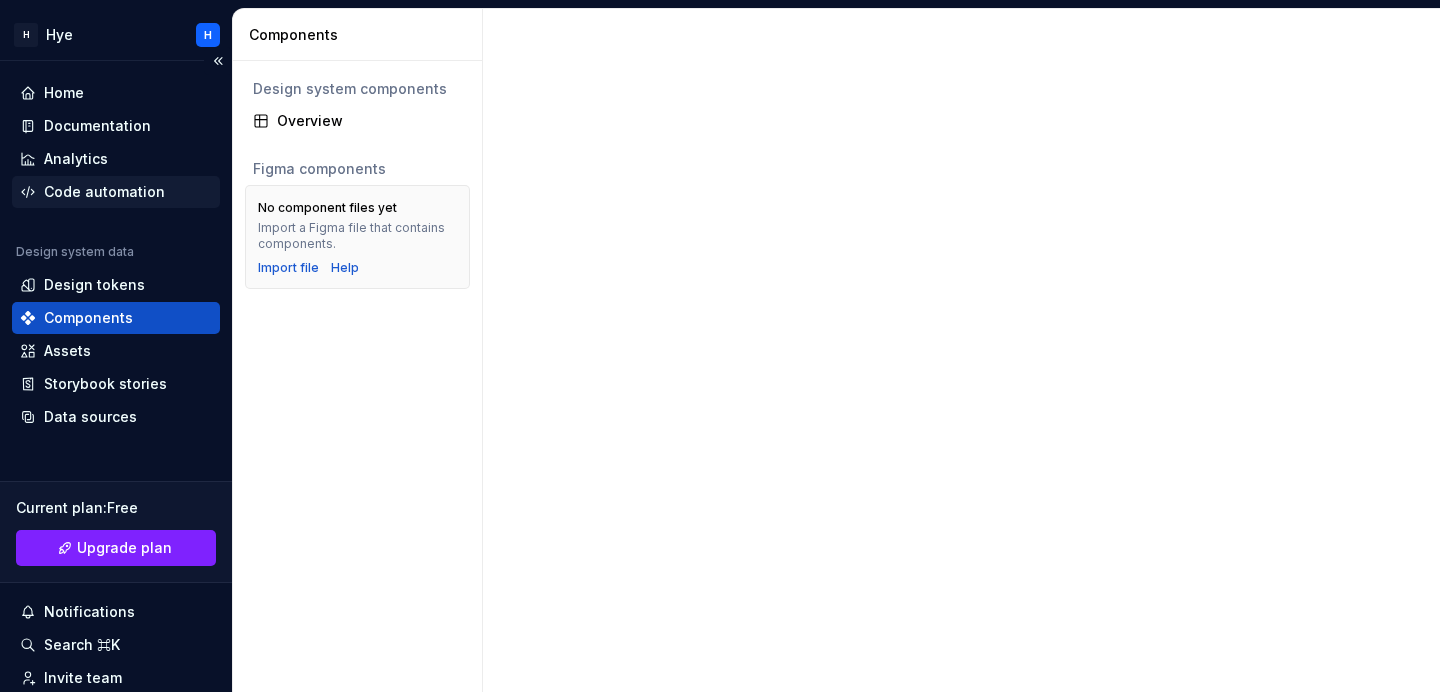 click on "Code automation" at bounding box center [104, 192] 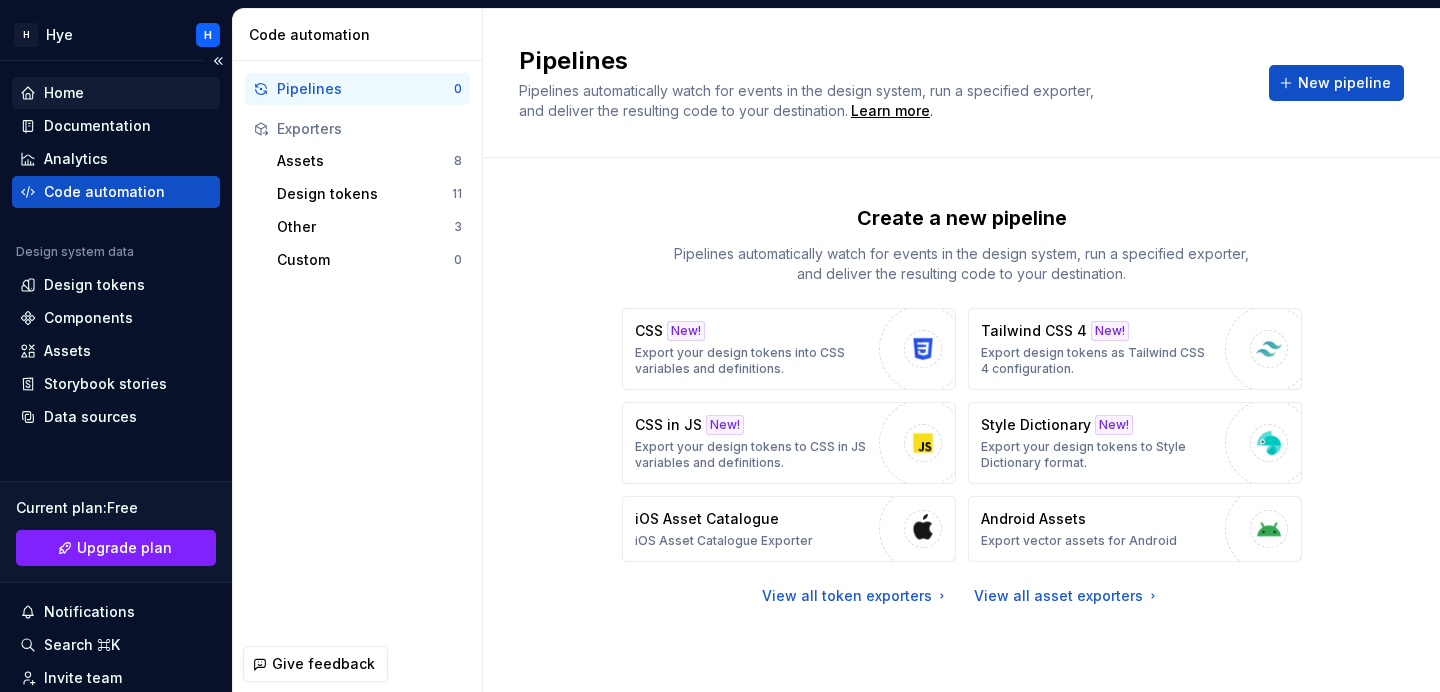 click on "Home" at bounding box center [116, 93] 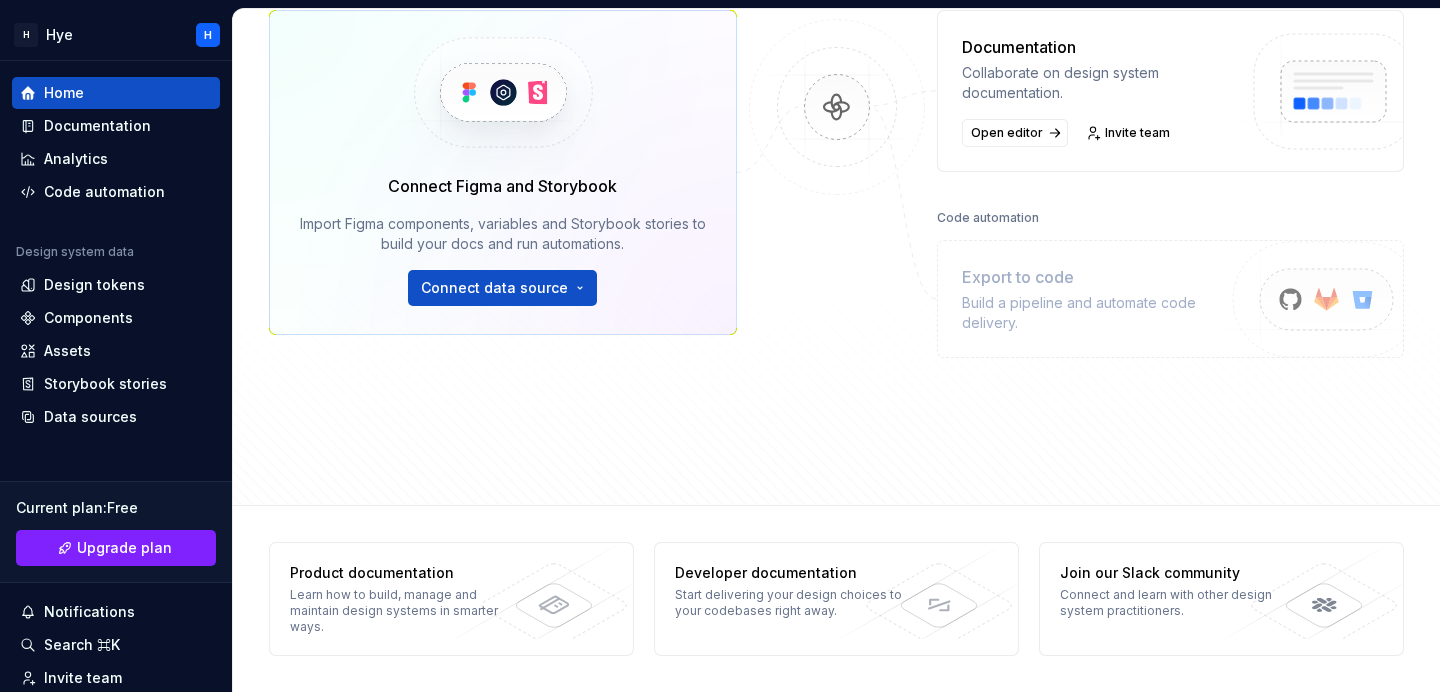 scroll, scrollTop: 0, scrollLeft: 0, axis: both 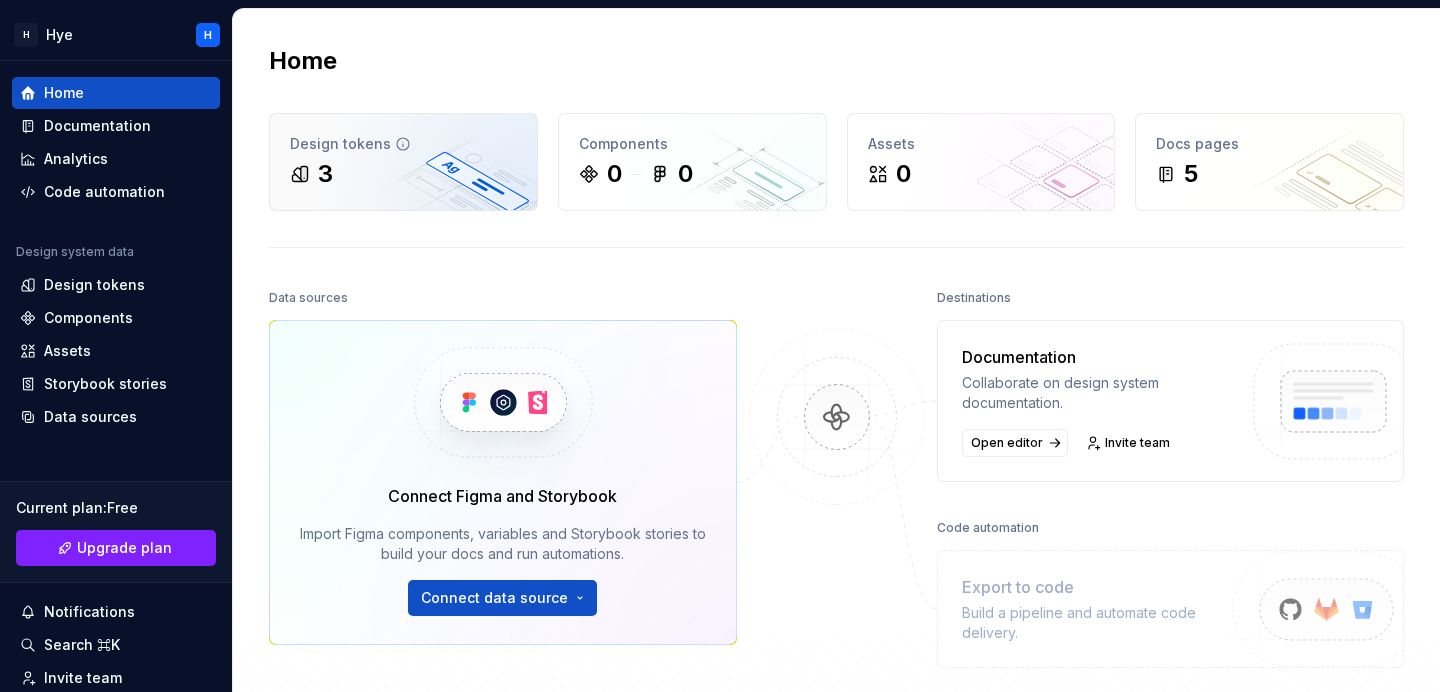 click on "Design tokens 3" at bounding box center [403, 162] 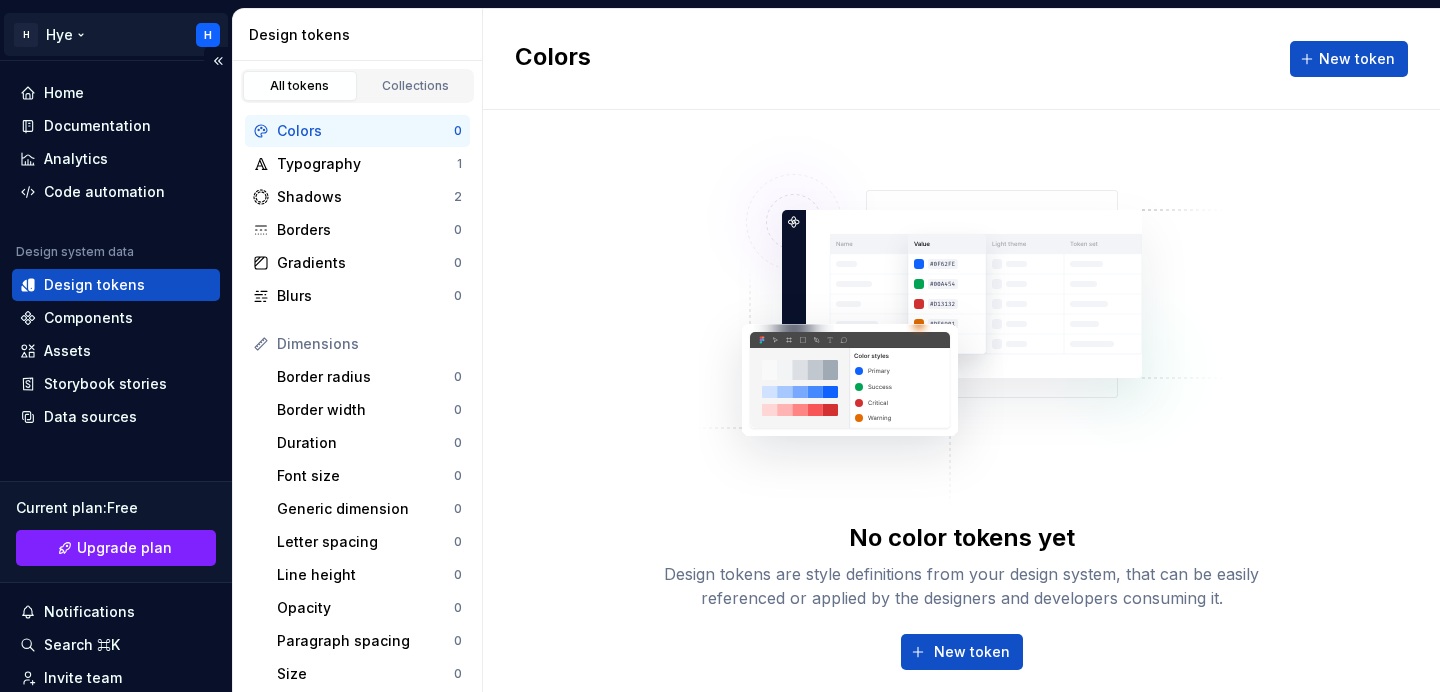 click on "H Hye H Home Documentation Analytics Code automation Design system data Design tokens Components Assets Storybook stories Data sources Current plan :  Free Upgrade plan Notifications Search ⌘K Invite team Settings Contact support Help Design tokens All tokens Collections Colors 0 Typography 1 Shadows 2 Borders 0 Gradients 0 Blurs 0 Dimensions Border radius 0 Border width 0 Duration 0 Font size 0 Generic dimension 0 Letter spacing 0 Line height 0 Opacity 0 Paragraph spacing 0 Size 0 Space 0 Z-index 0 Options Text decoration 0 Text case 0 Visibility 0 Strings Font family 0 Font weight/style 0 Generic string 0 Product copy 0 Colors New token No color tokens yet Design tokens are style definitions from your design system, that can be easily referenced or applied by the designers and developers consuming it. New token Learn more about design tokens" at bounding box center [720, 346] 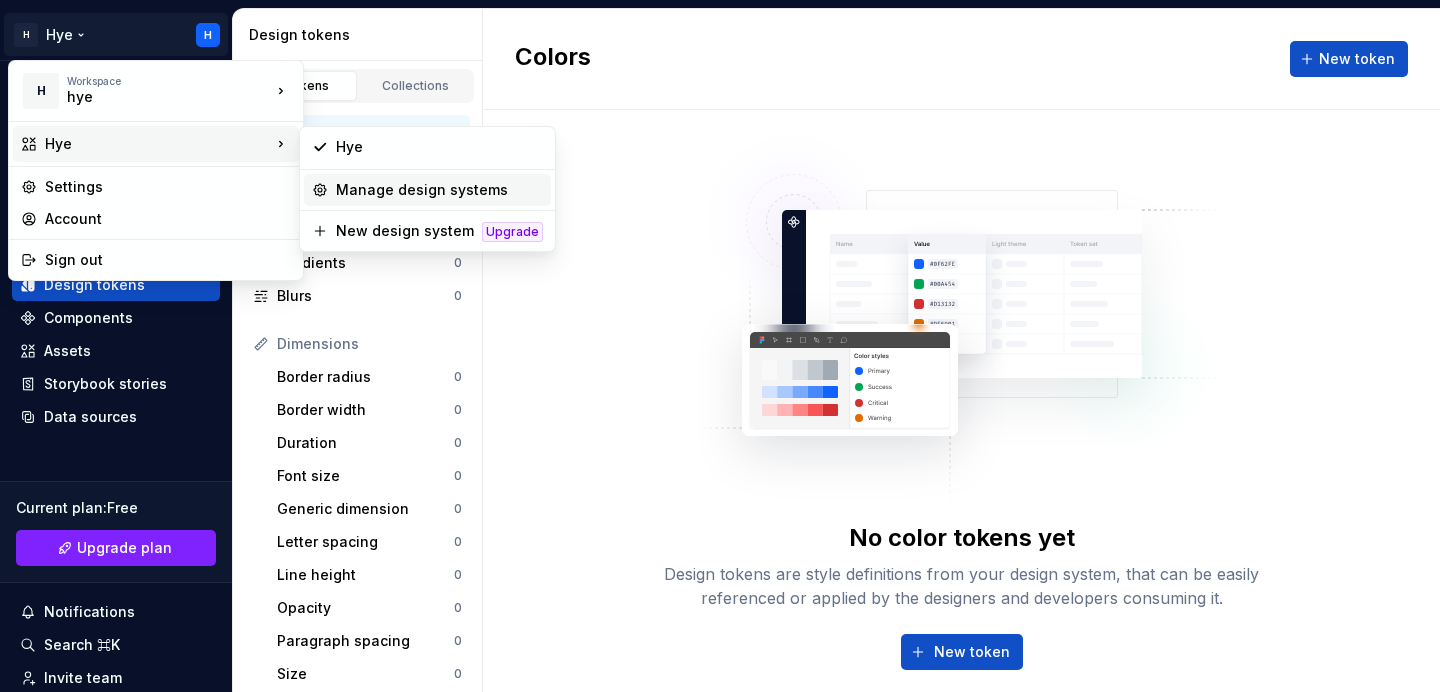 click on "Manage design systems" at bounding box center [439, 190] 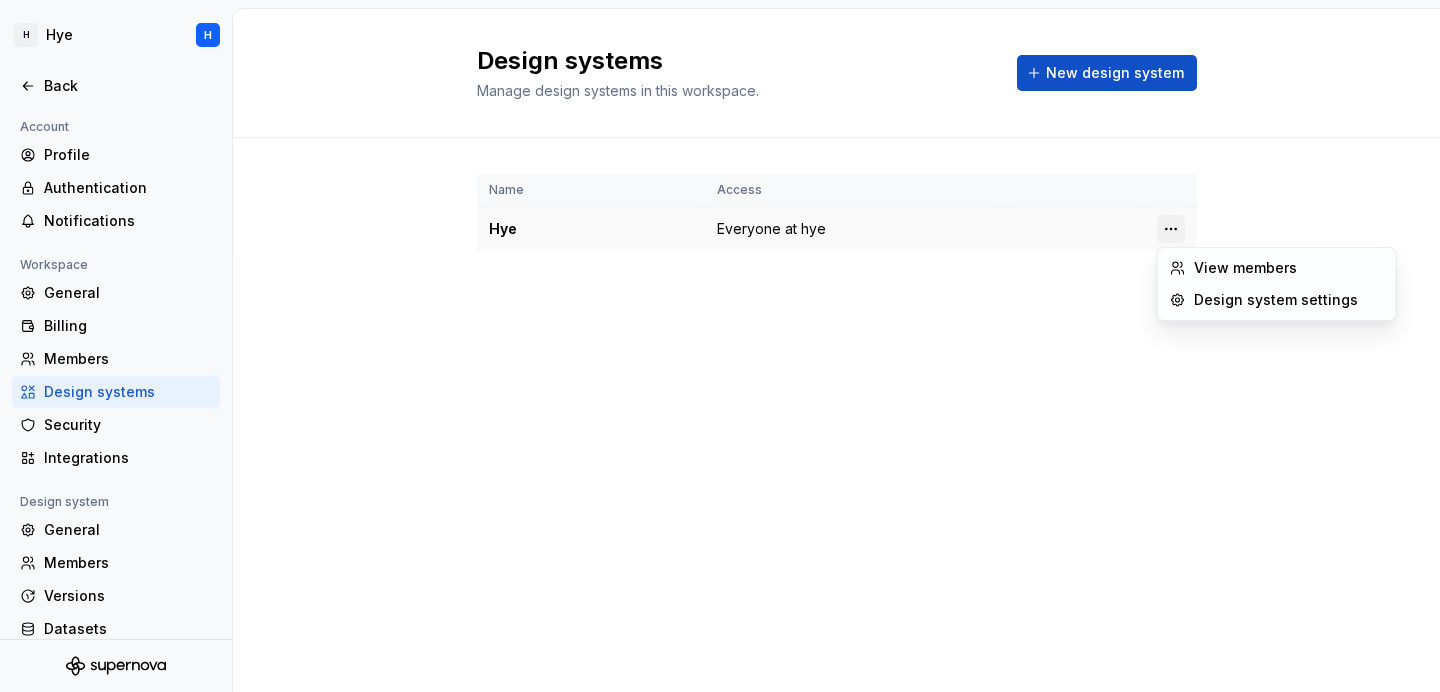 click on "H Hye H Back Account Profile Authentication Notifications Workspace General Billing Members Design systems Security Integrations Design system General Members Versions Datasets Documentation Design systems Manage design systems in this workspace. New design system Name Access Hye Everyone at hye   View members Design system settings" at bounding box center (720, 346) 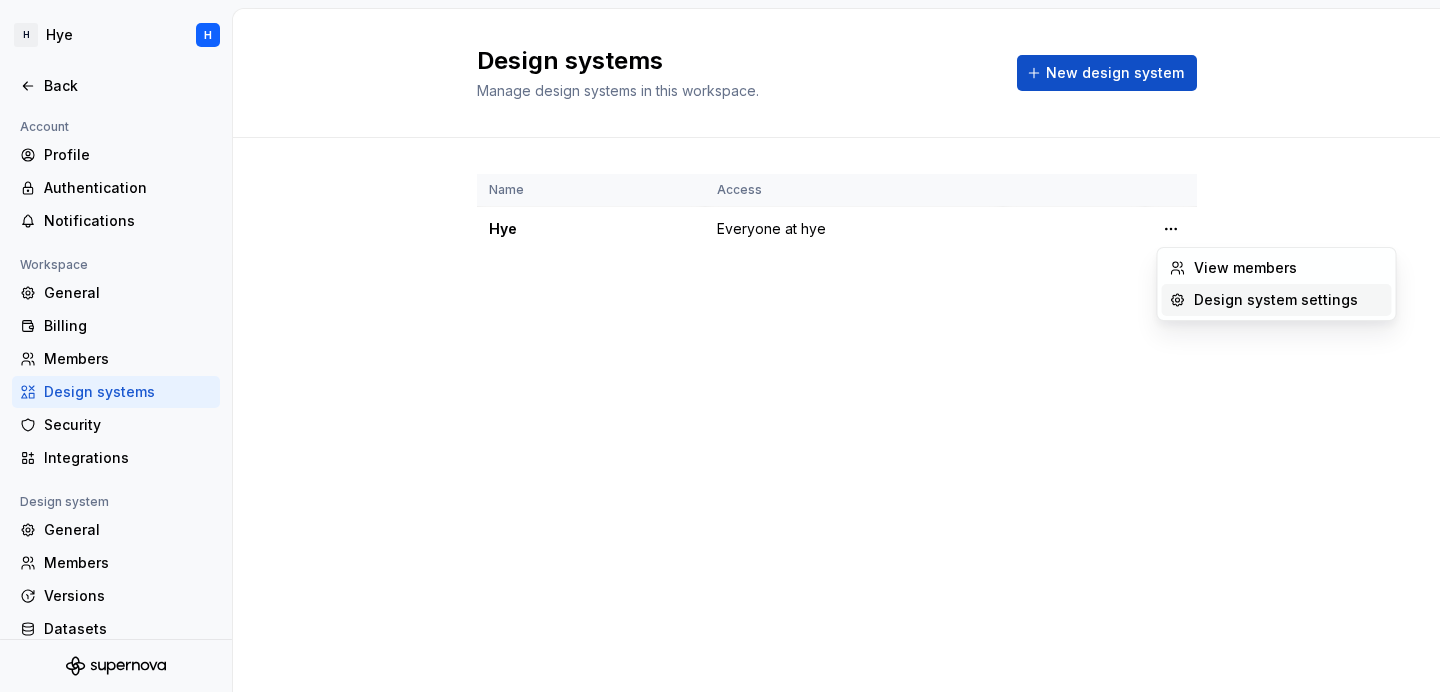 click on "Design system settings" at bounding box center (1289, 300) 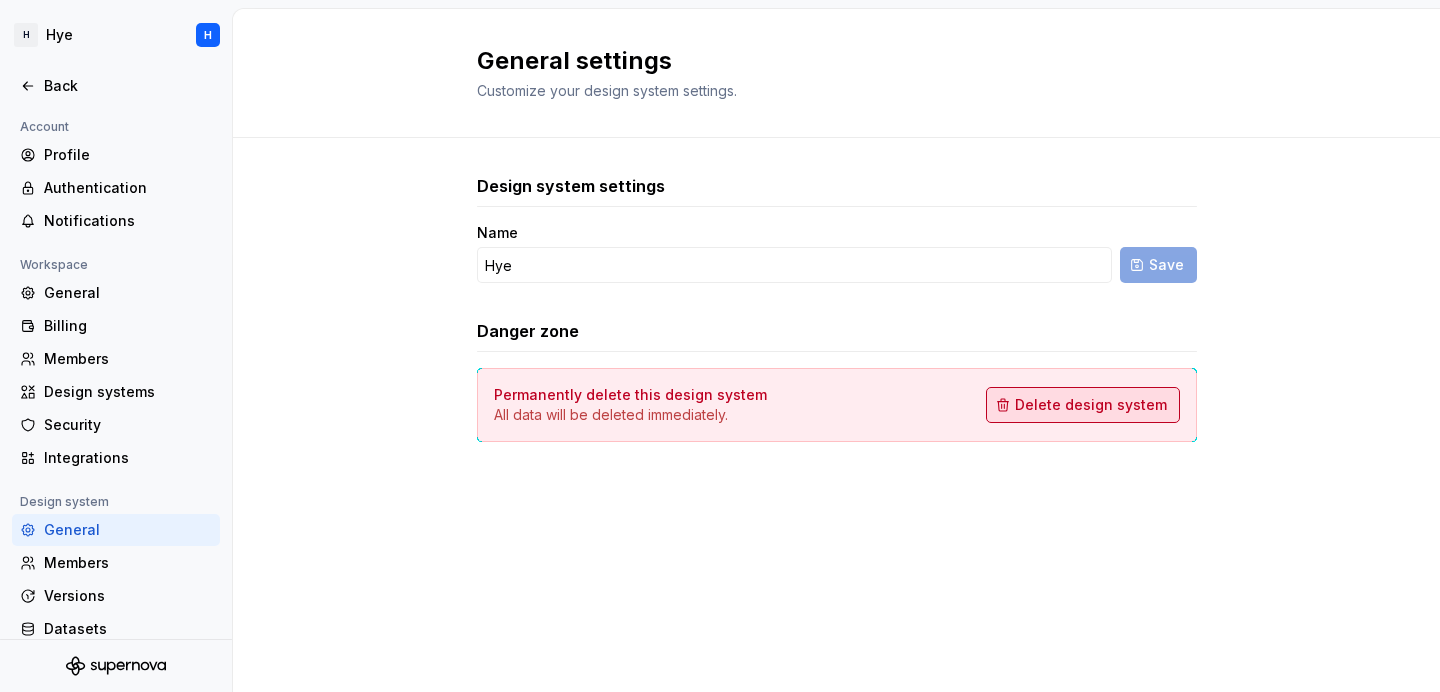 click on "Delete design system" at bounding box center [1091, 405] 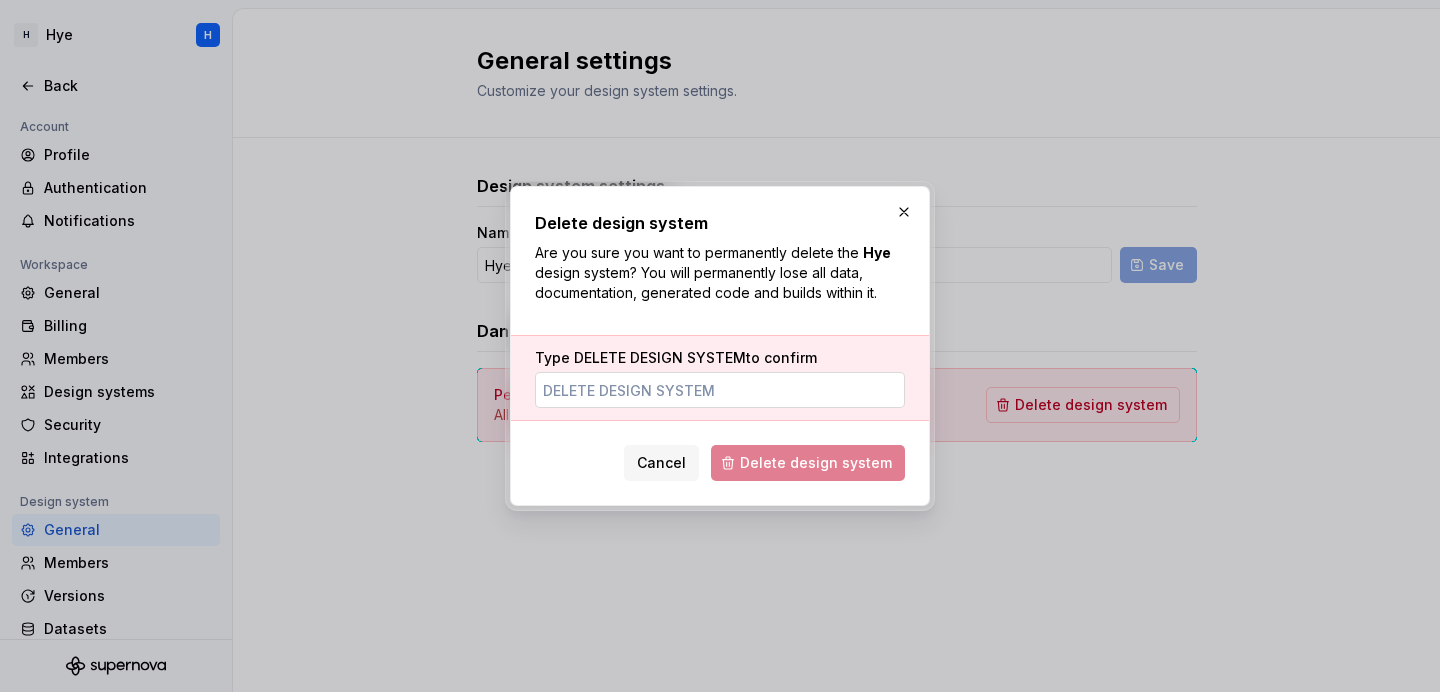 click on "Type   DELETE DESIGN SYSTEM  to confirm" at bounding box center (720, 390) 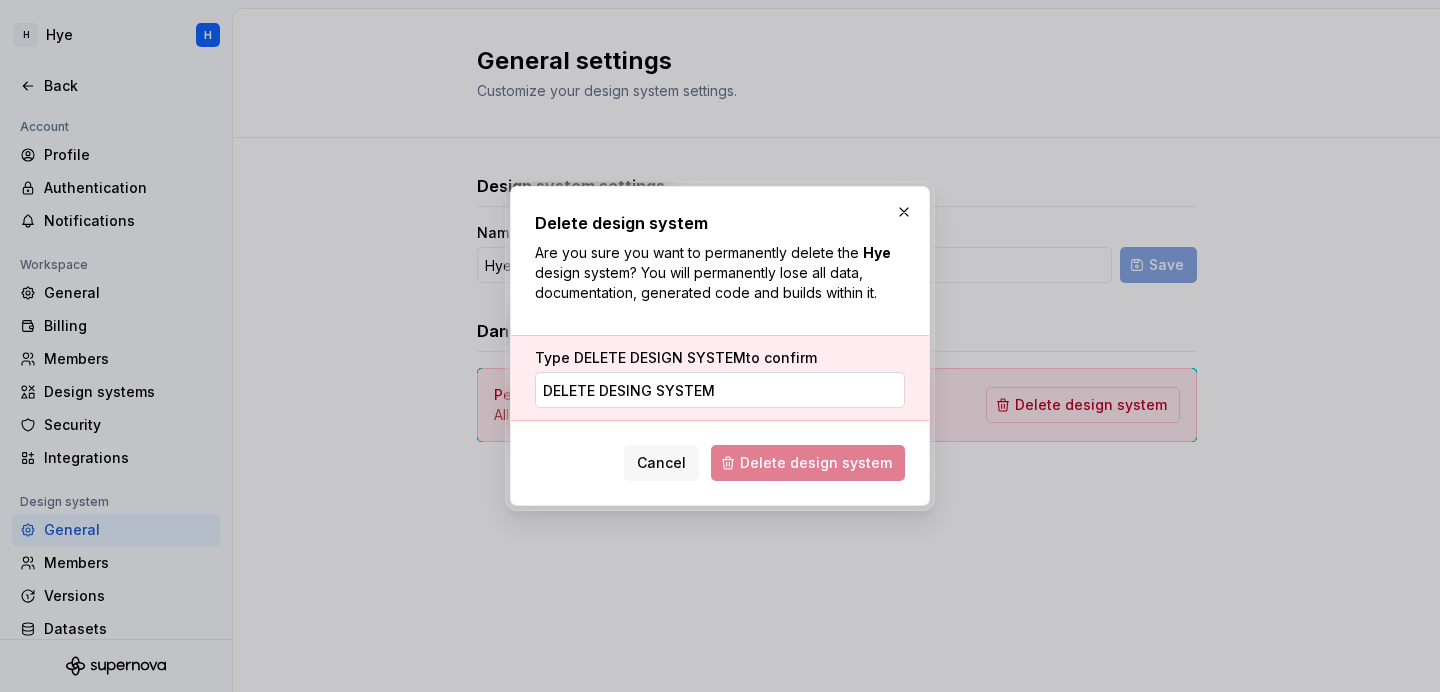 click on "DELETE DESING SYSTEM" at bounding box center [720, 390] 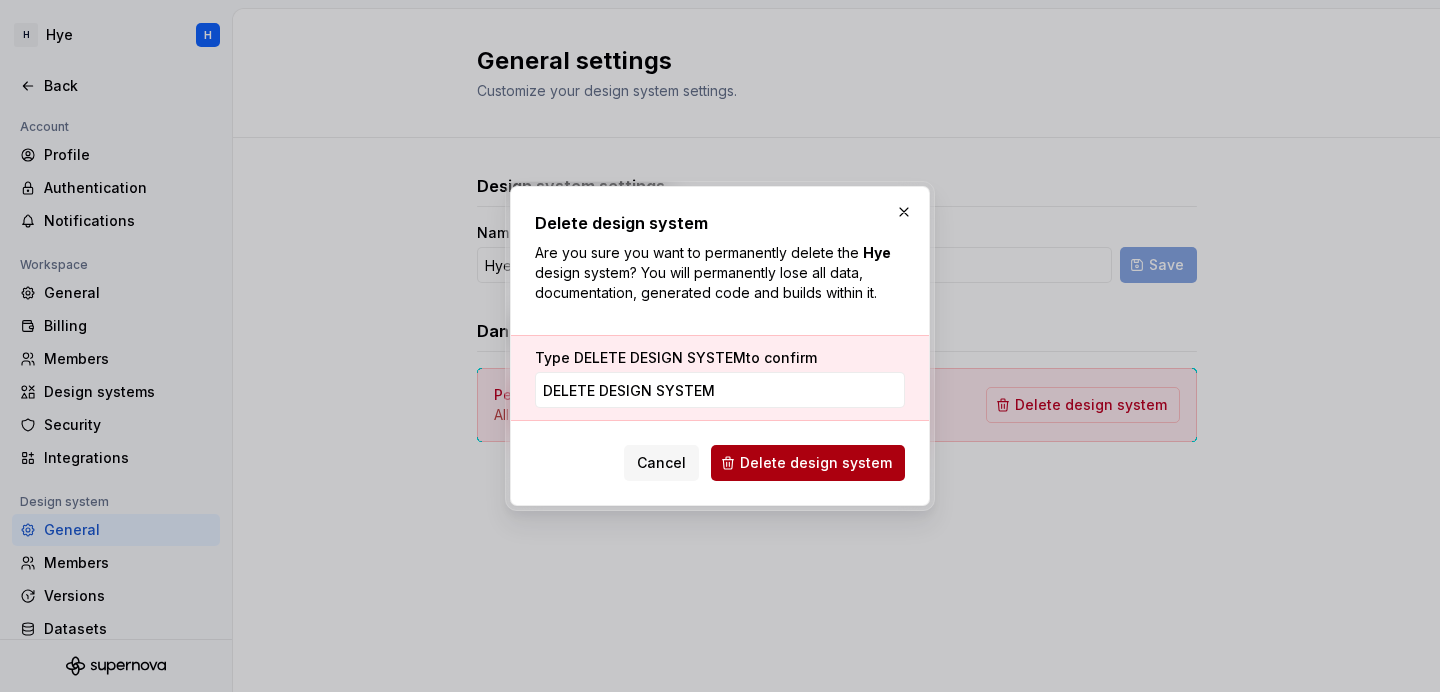 type on "DELETE DESIGN SYSTEM" 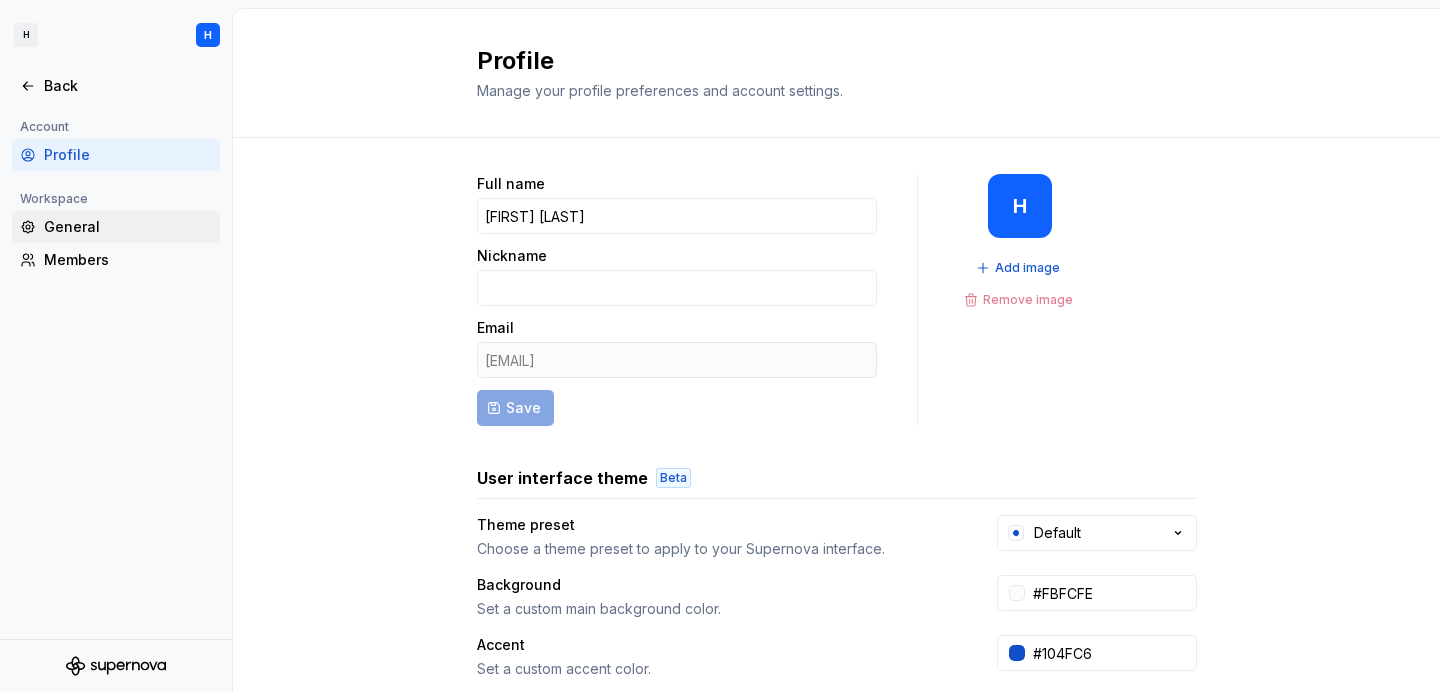 click on "General" at bounding box center (128, 227) 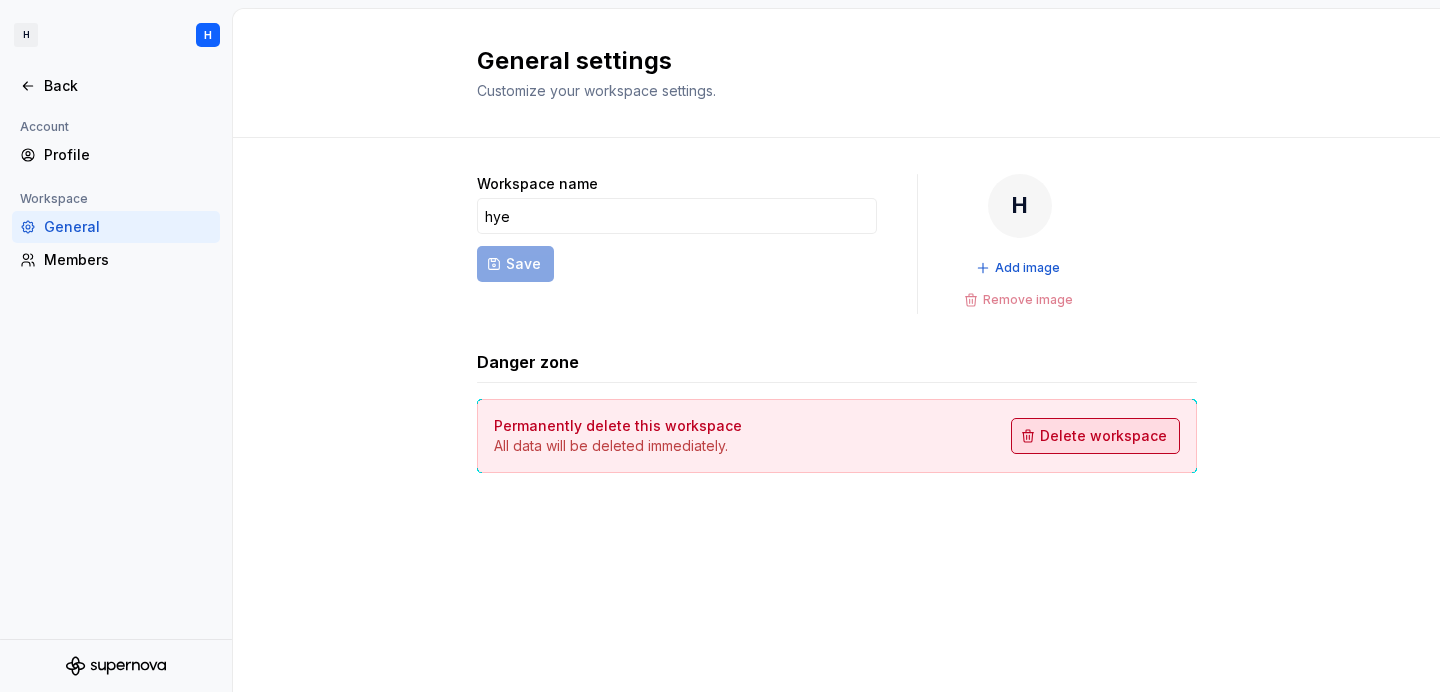 click on "Delete workspace" at bounding box center (1103, 436) 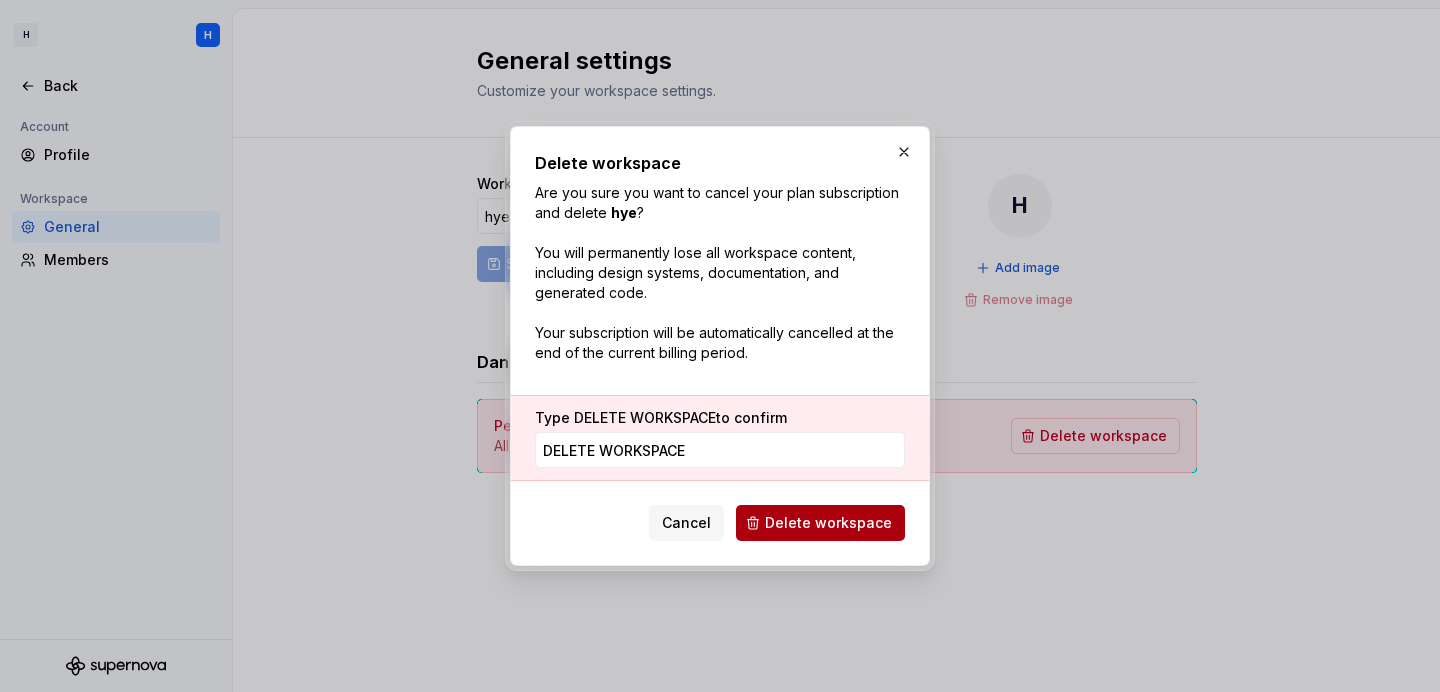 type on "DELETE WORKSPACE" 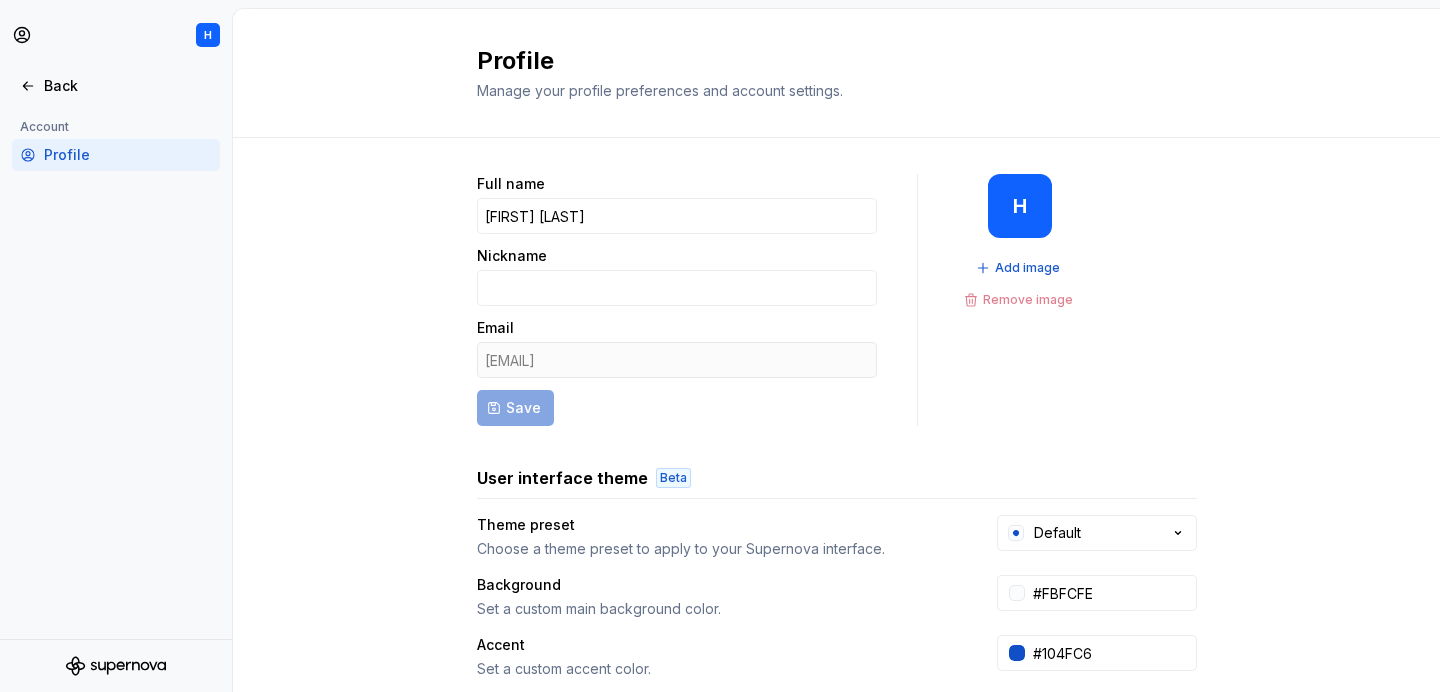 click on "Profile" at bounding box center [128, 155] 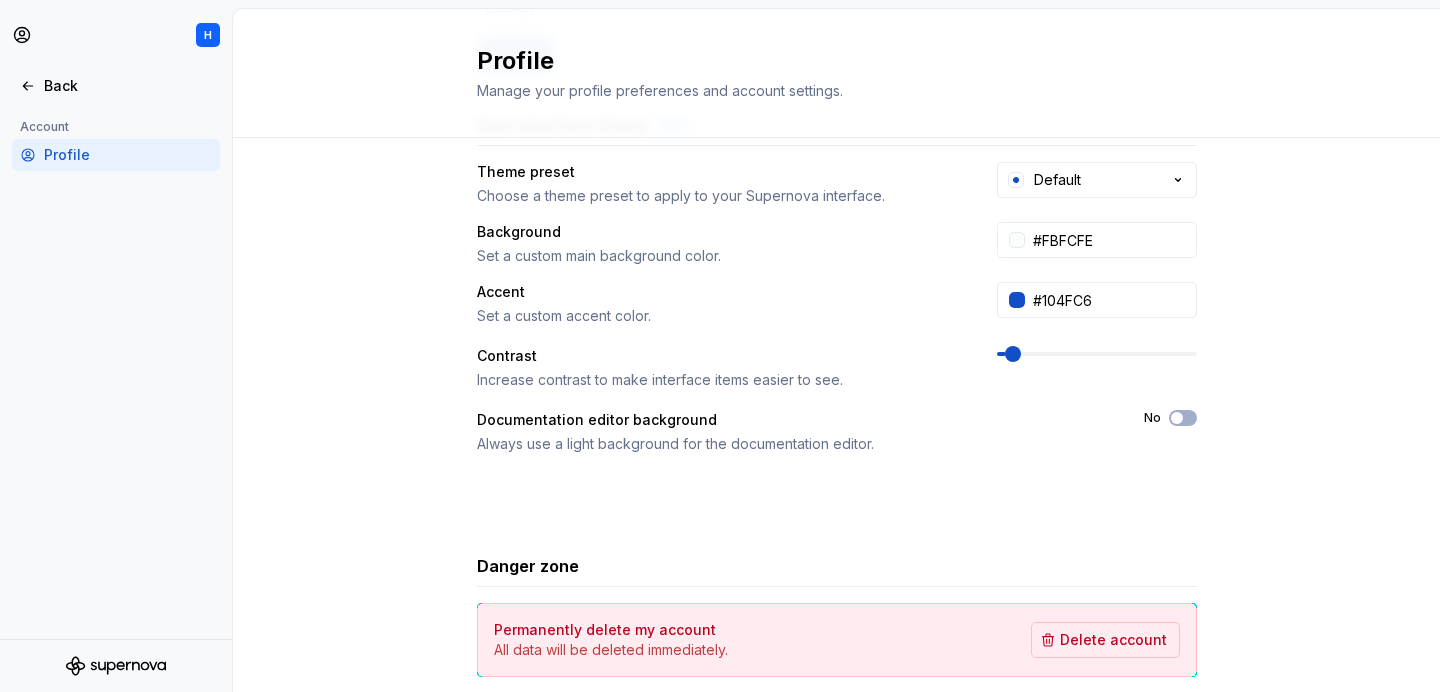 scroll, scrollTop: 454, scrollLeft: 0, axis: vertical 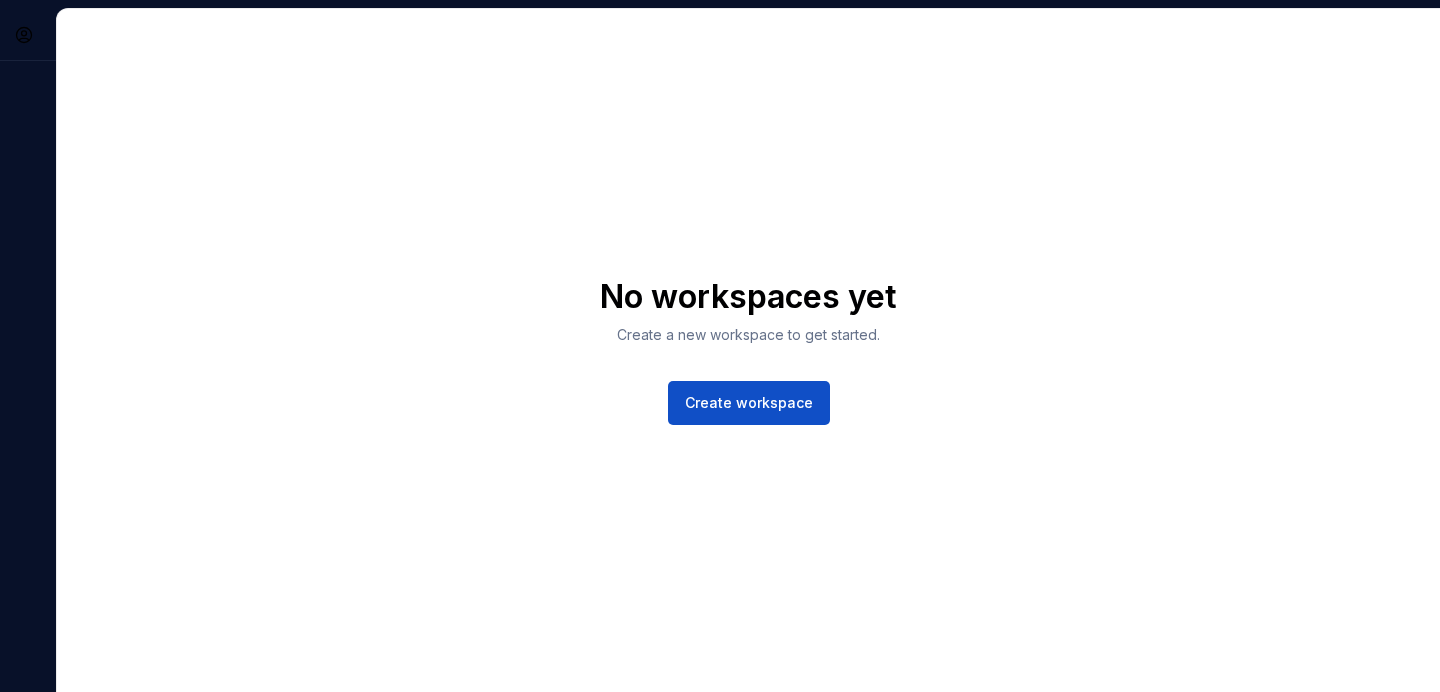 click on "No workspaces yet Create a new workspace to get started. Create workspace" at bounding box center [748, 350] 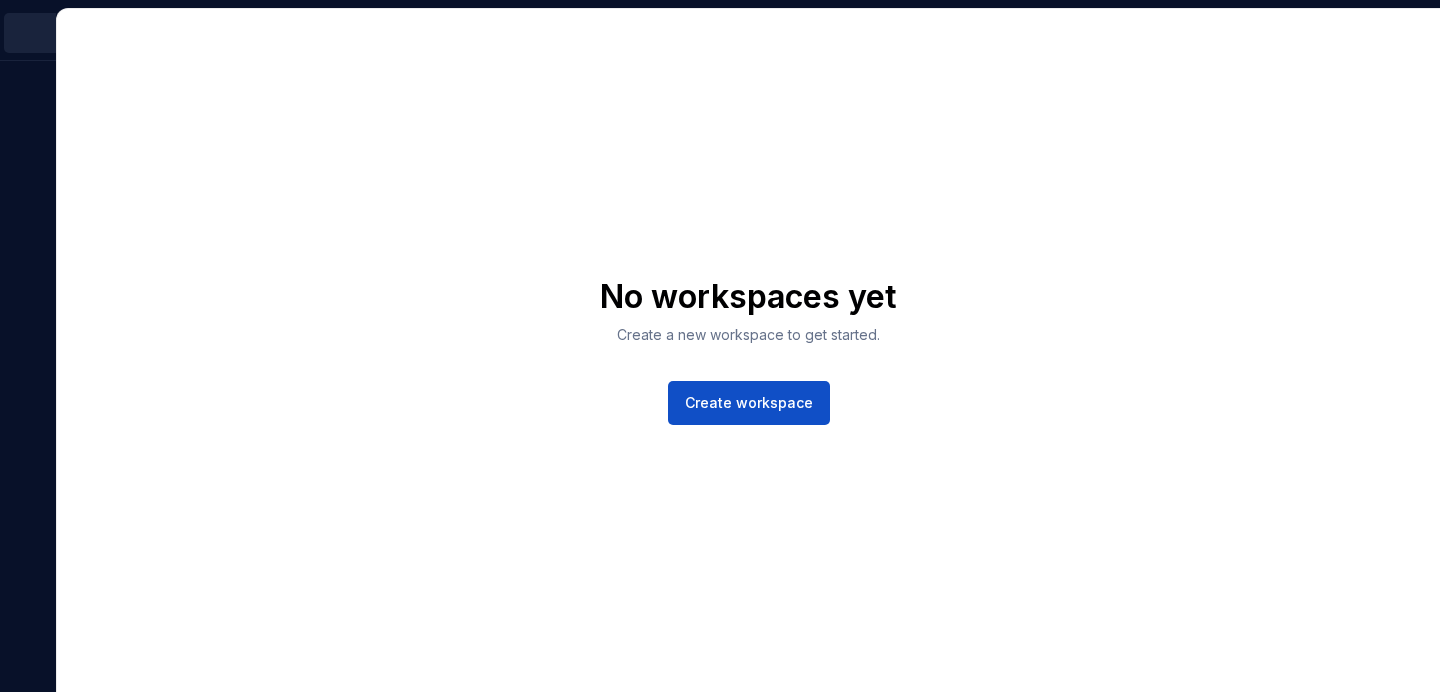 scroll, scrollTop: 0, scrollLeft: 0, axis: both 